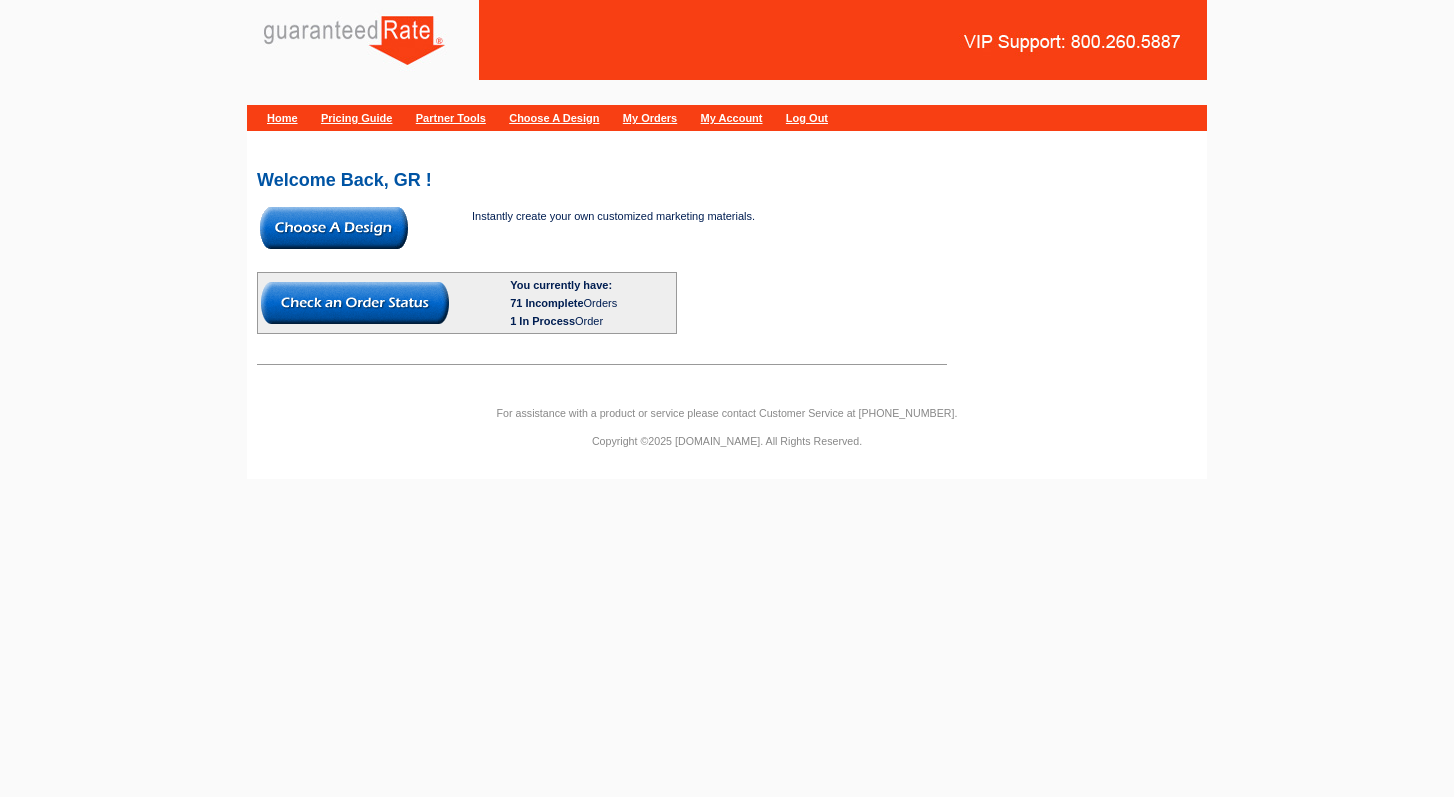 scroll, scrollTop: 0, scrollLeft: 0, axis: both 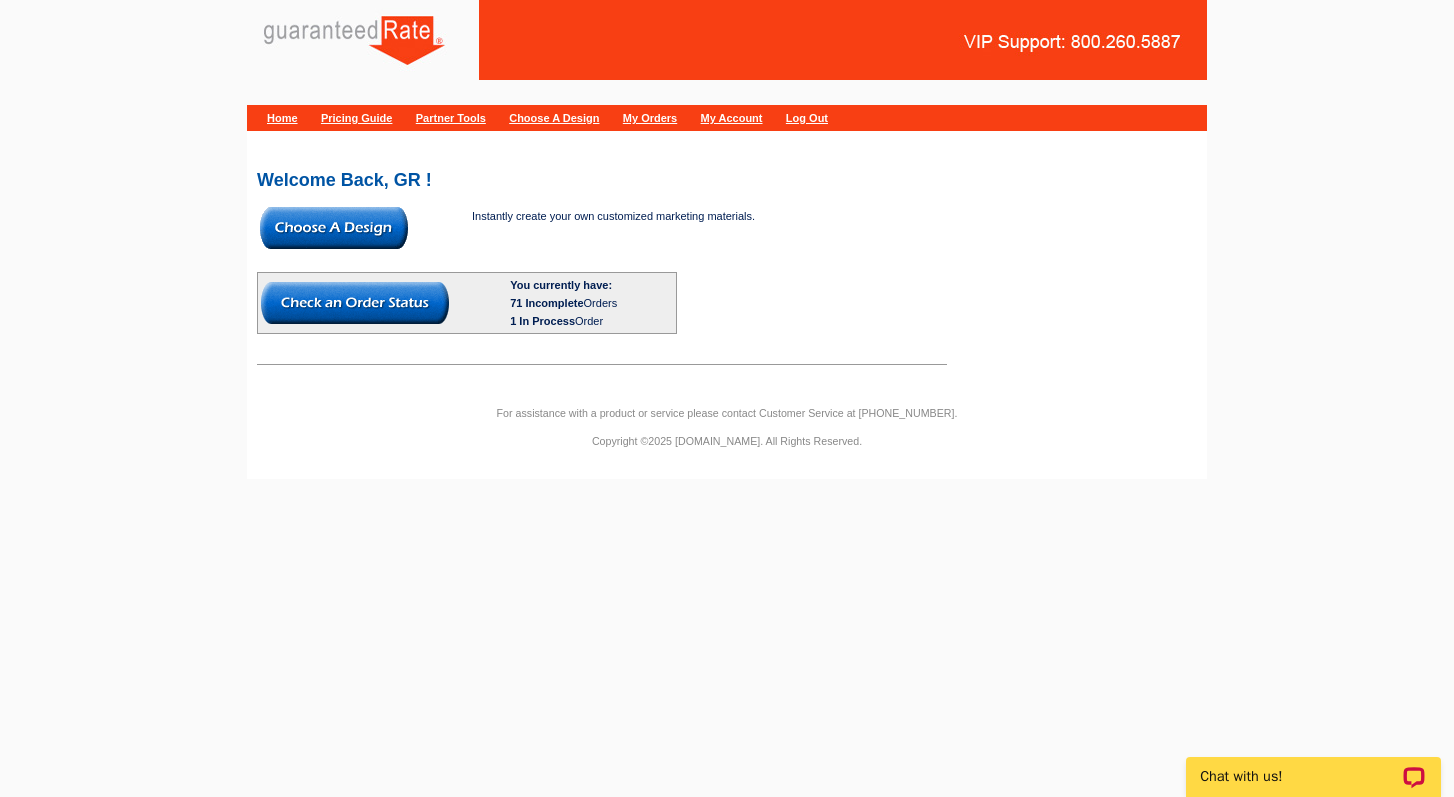 click at bounding box center (334, 228) 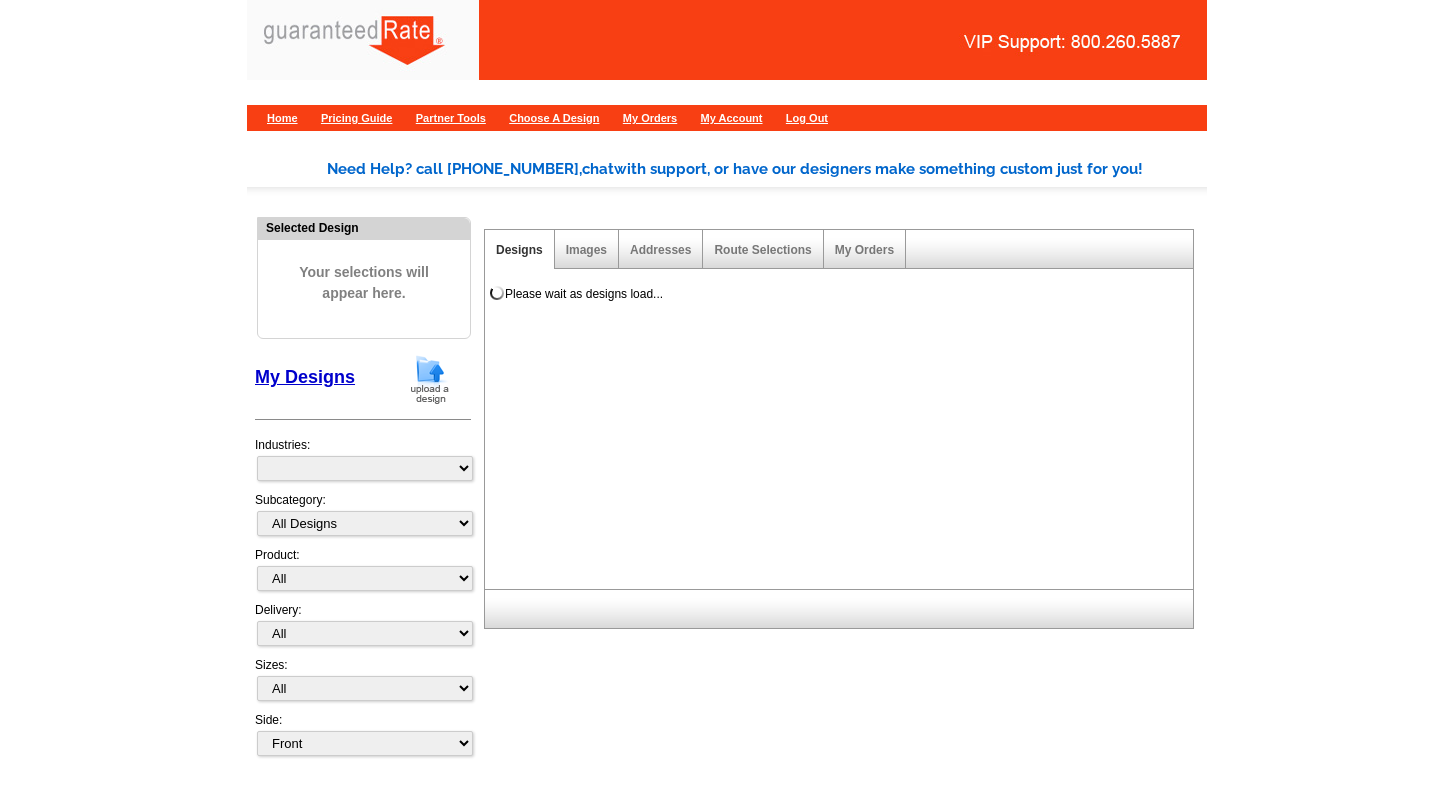 scroll, scrollTop: 0, scrollLeft: 0, axis: both 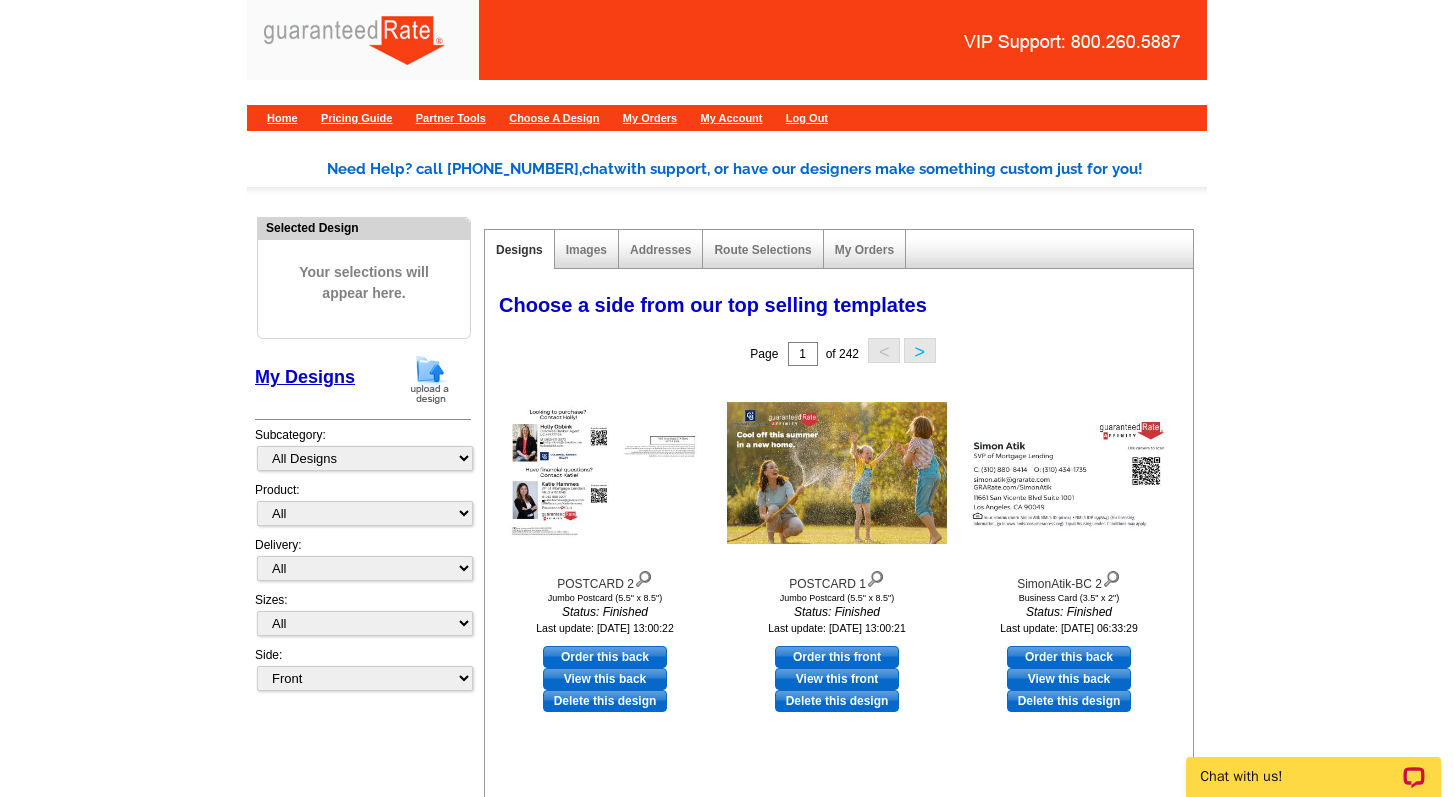 click at bounding box center (430, 379) 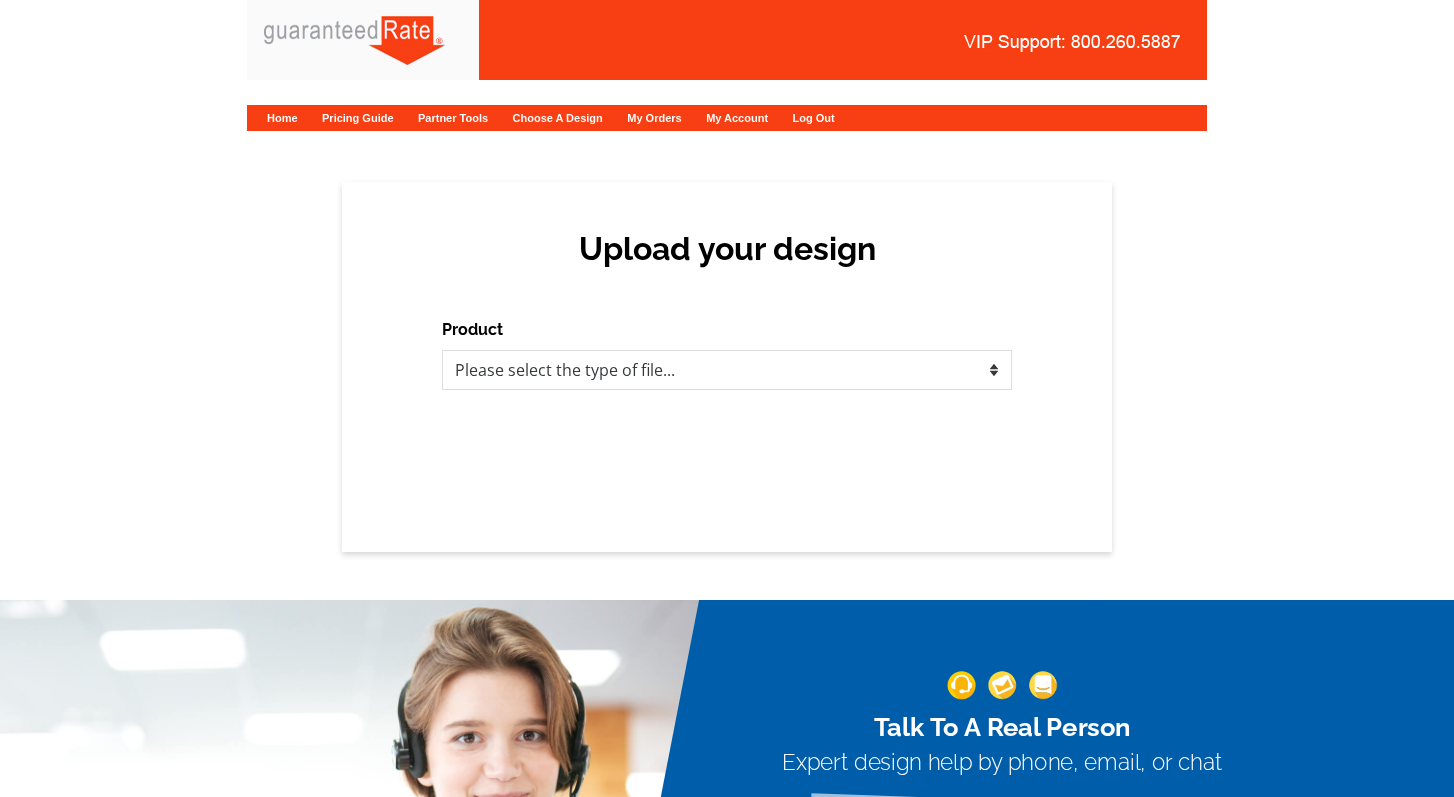 scroll, scrollTop: 0, scrollLeft: 0, axis: both 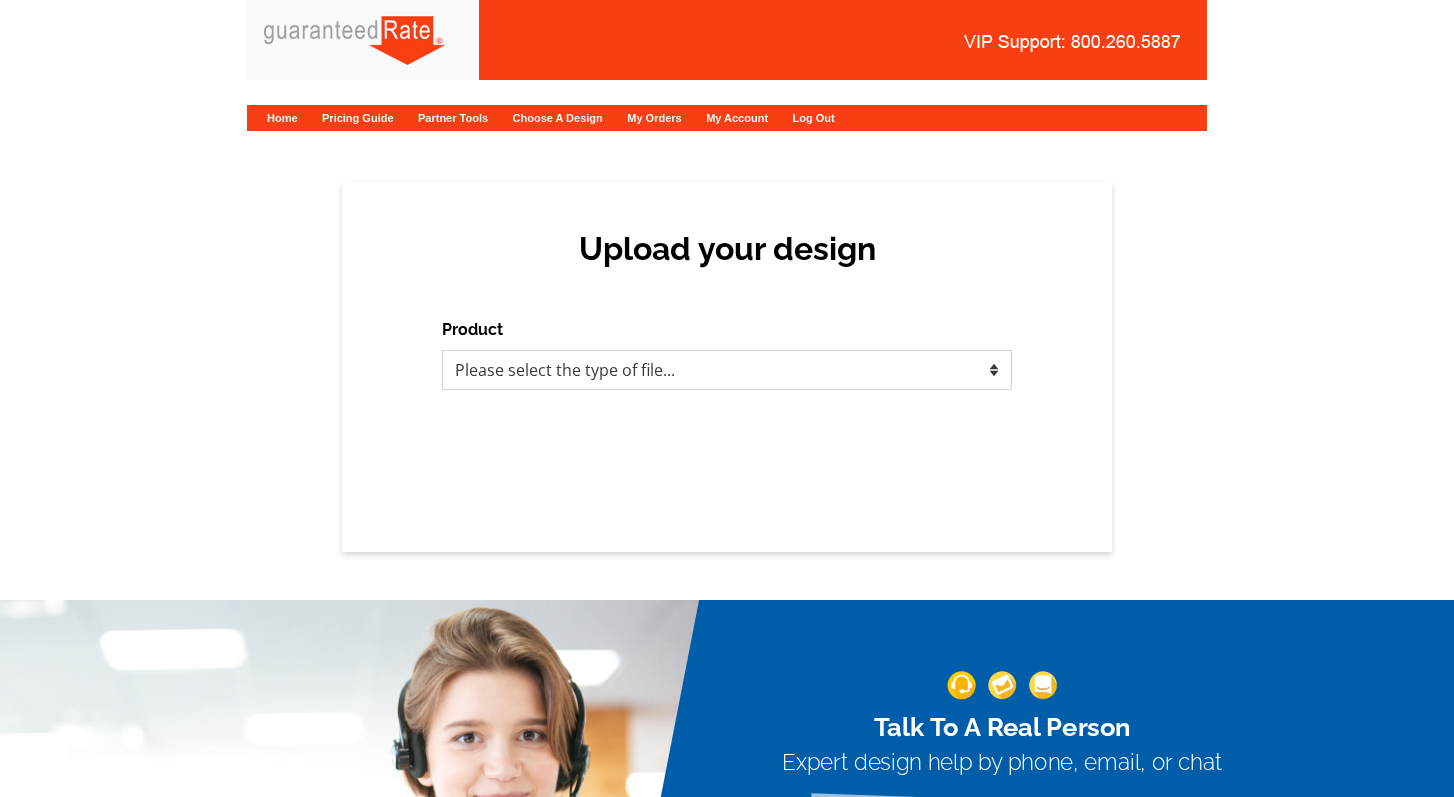 click on "Please select the type of file...
Postcards
Calendars
Business Cards
Letters and flyers
Greeting Cards" at bounding box center (727, 370) 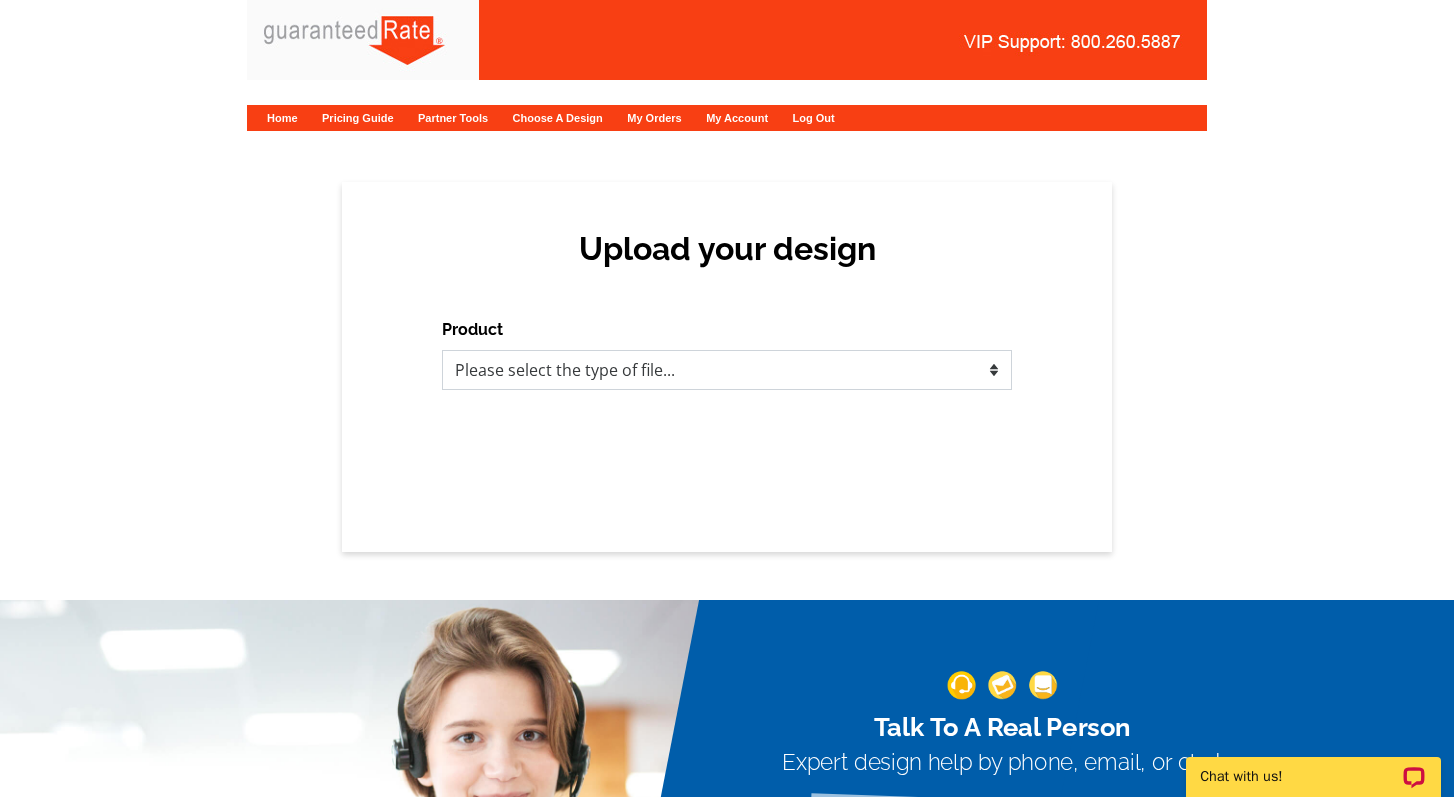 scroll, scrollTop: 0, scrollLeft: 0, axis: both 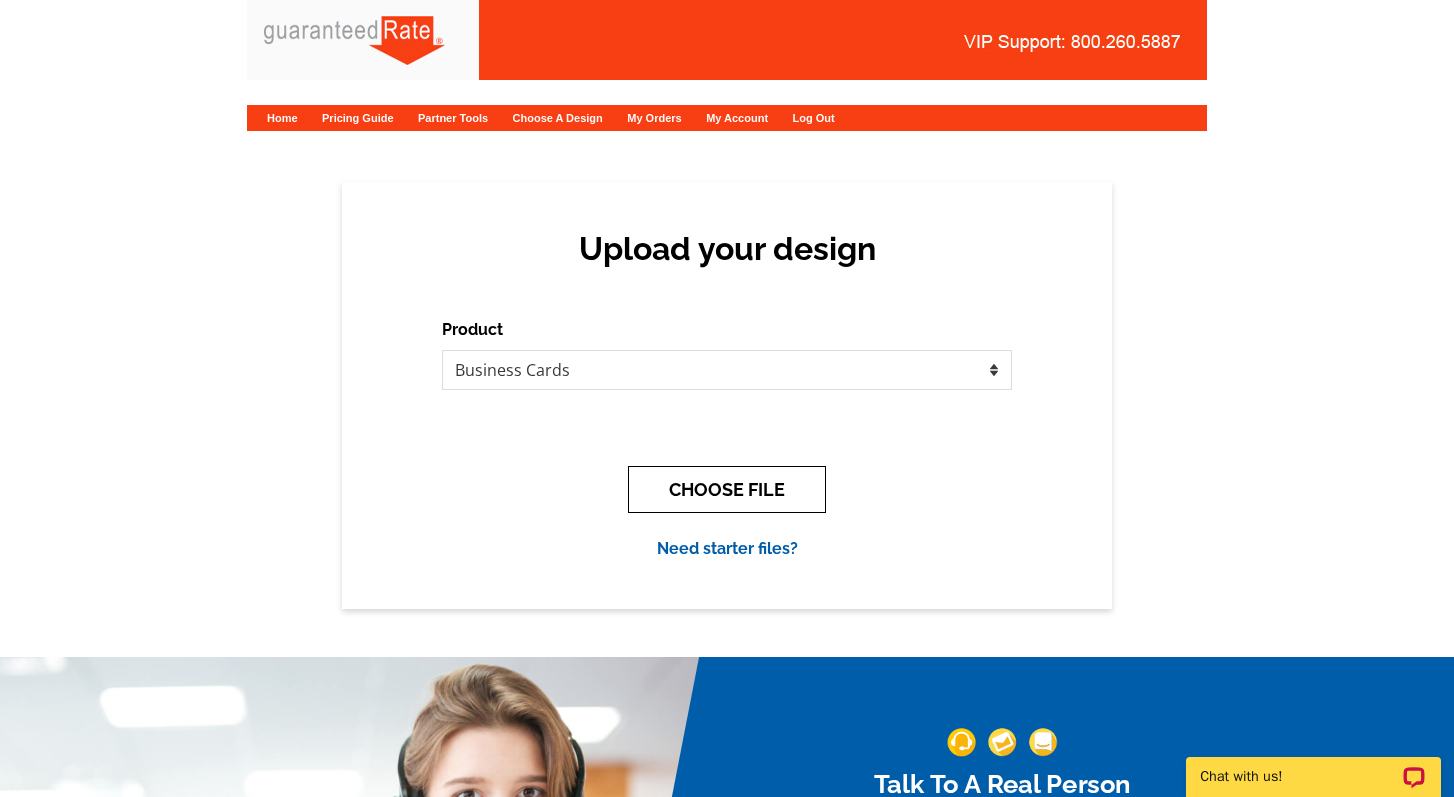 click on "CHOOSE FILE" at bounding box center (727, 489) 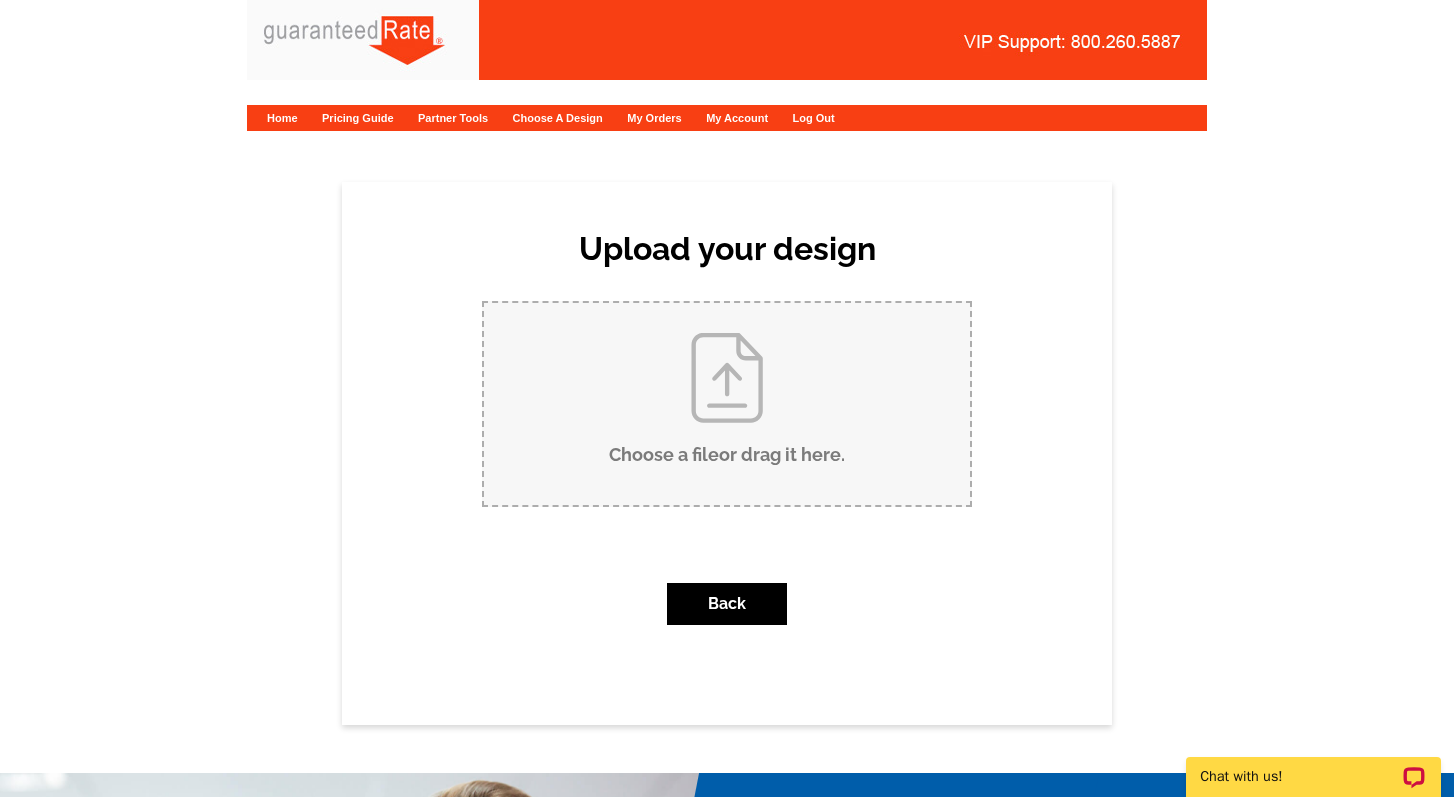 click on "Choose a file  or drag it here ." at bounding box center [727, 404] 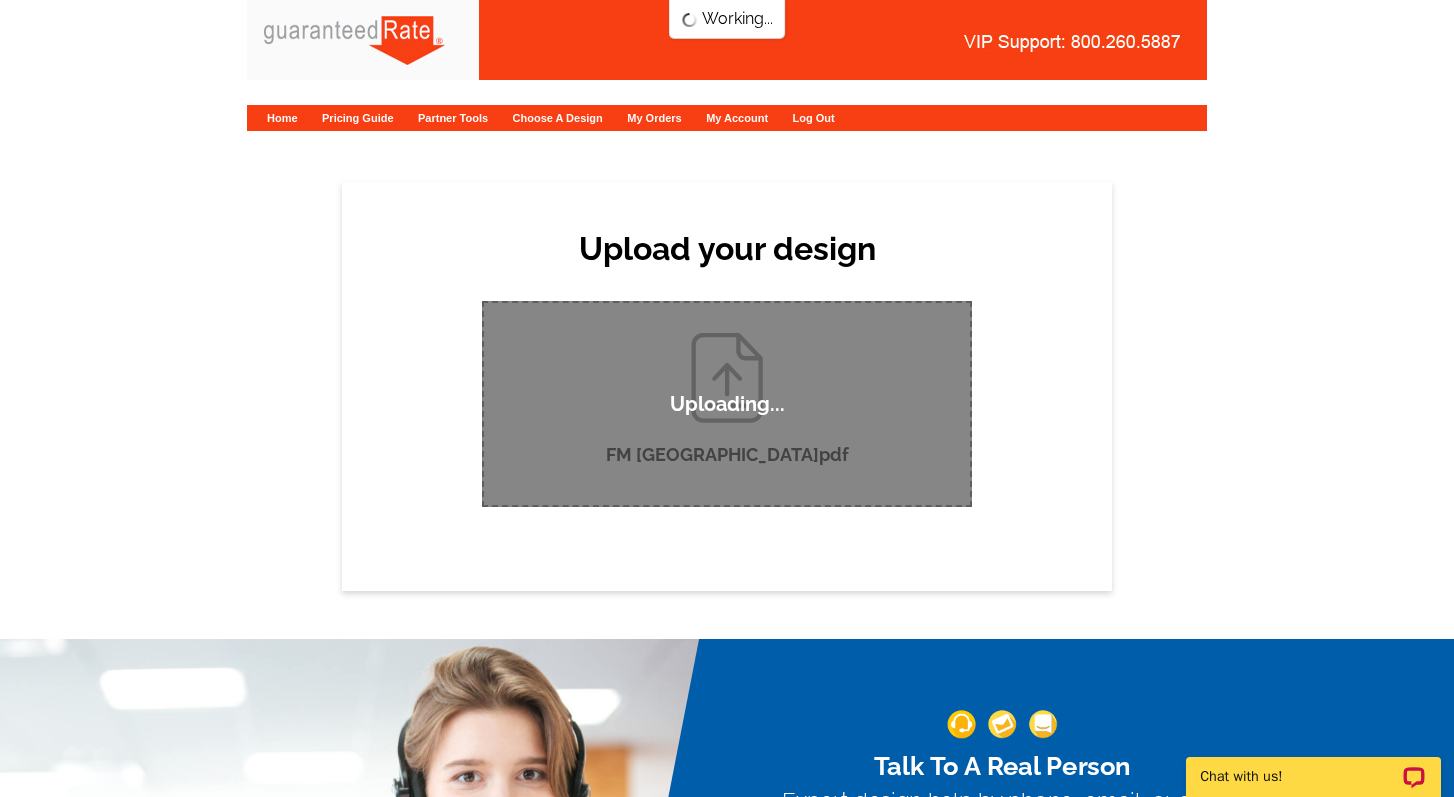 type 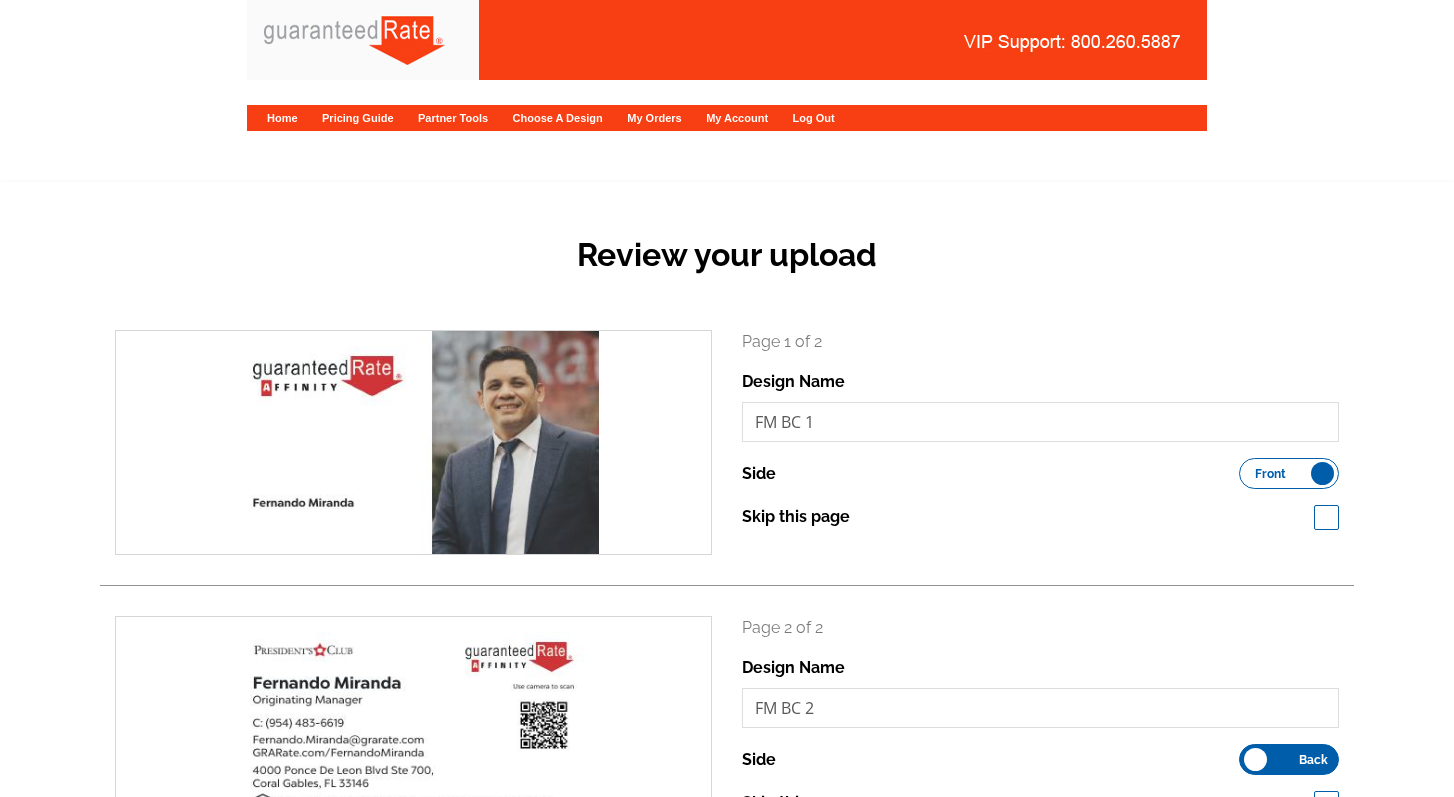 scroll, scrollTop: 0, scrollLeft: 0, axis: both 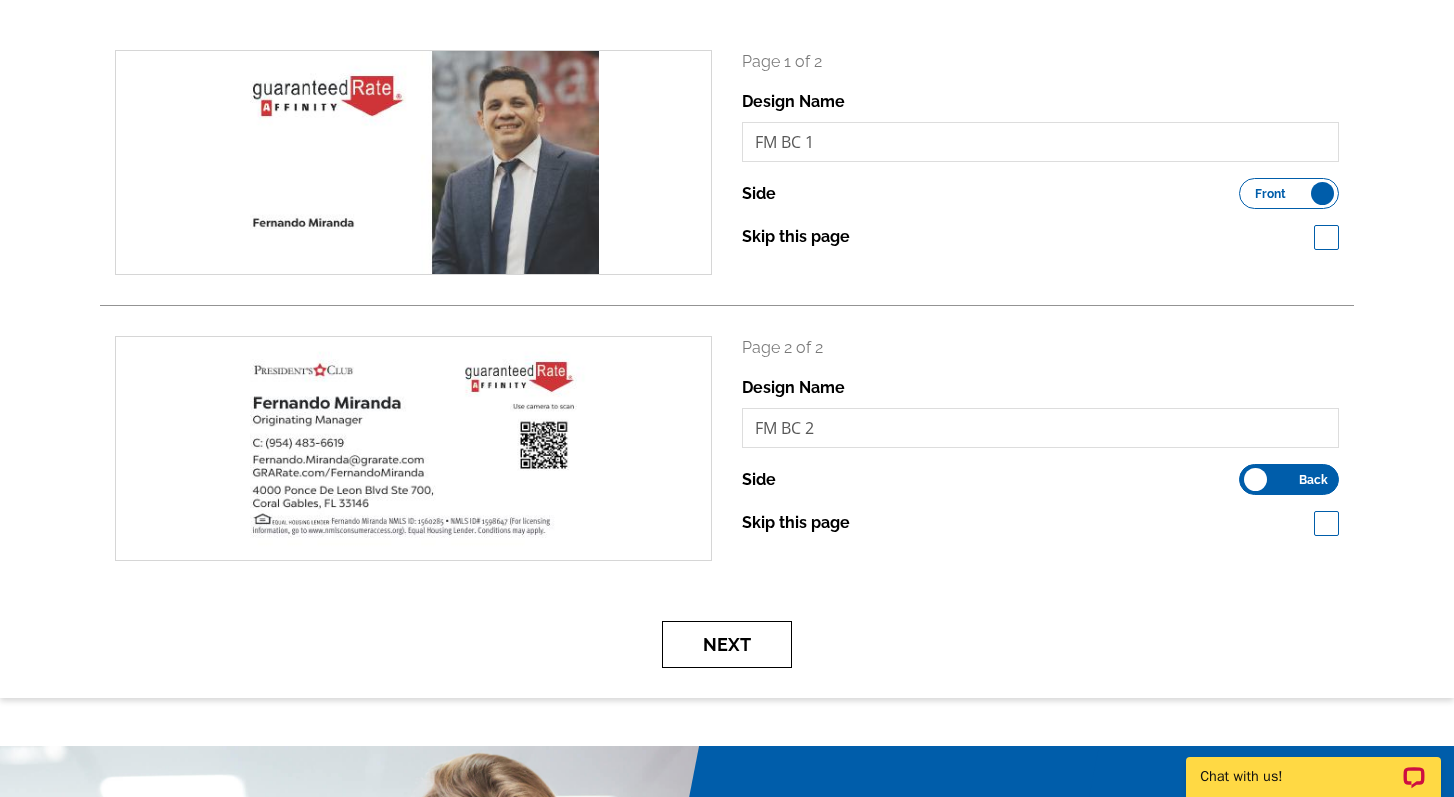 click on "Next" at bounding box center [727, 644] 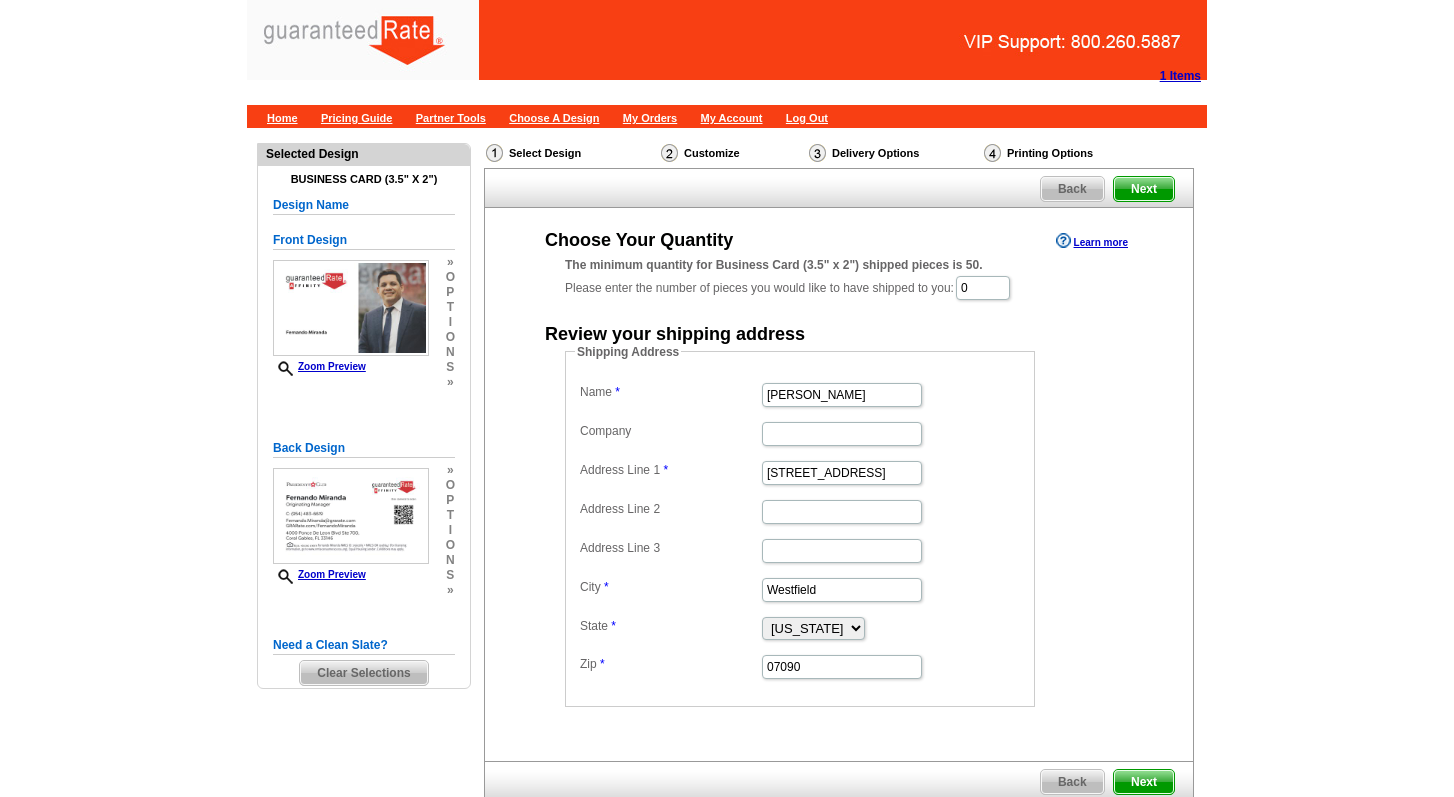 scroll, scrollTop: 0, scrollLeft: 0, axis: both 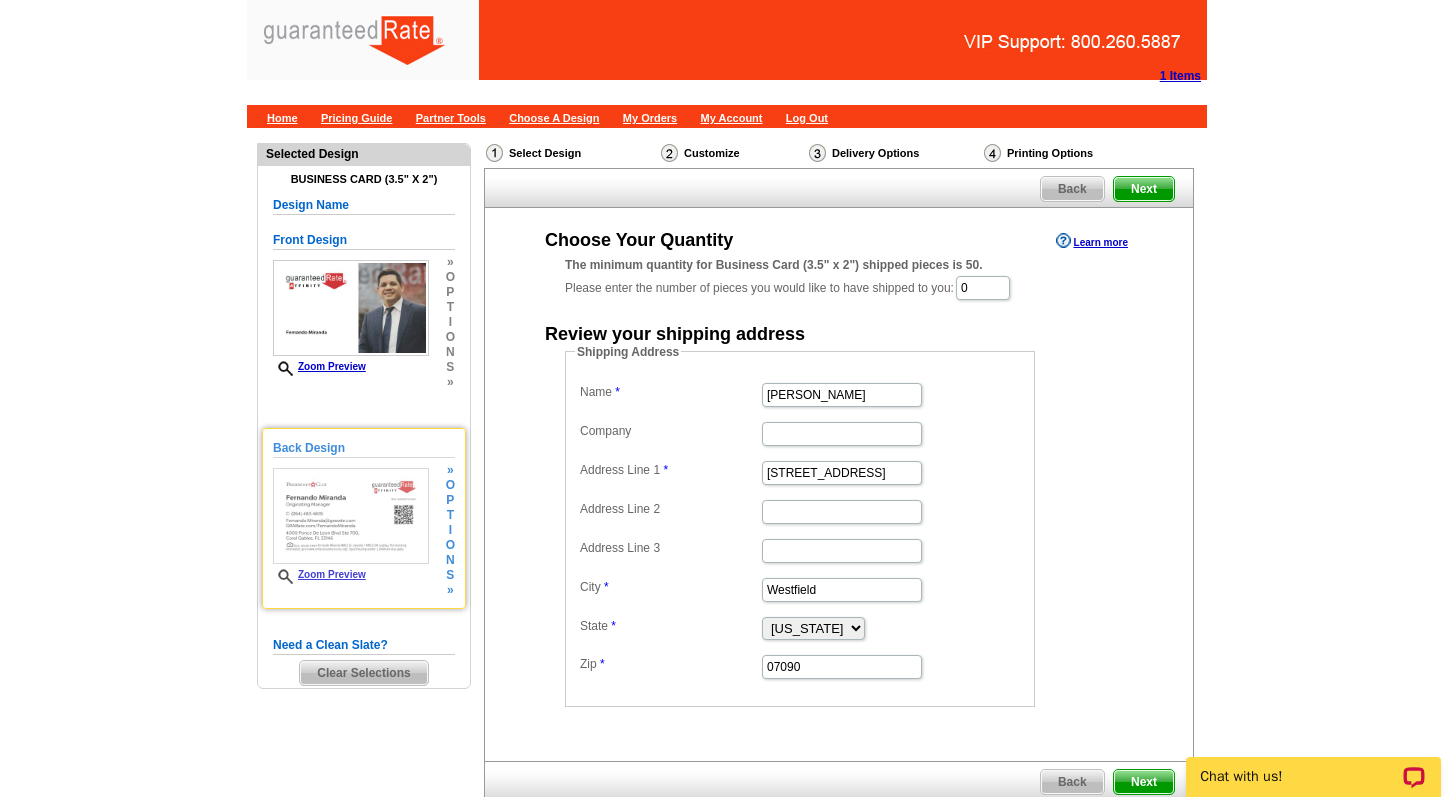 click at bounding box center (351, 516) 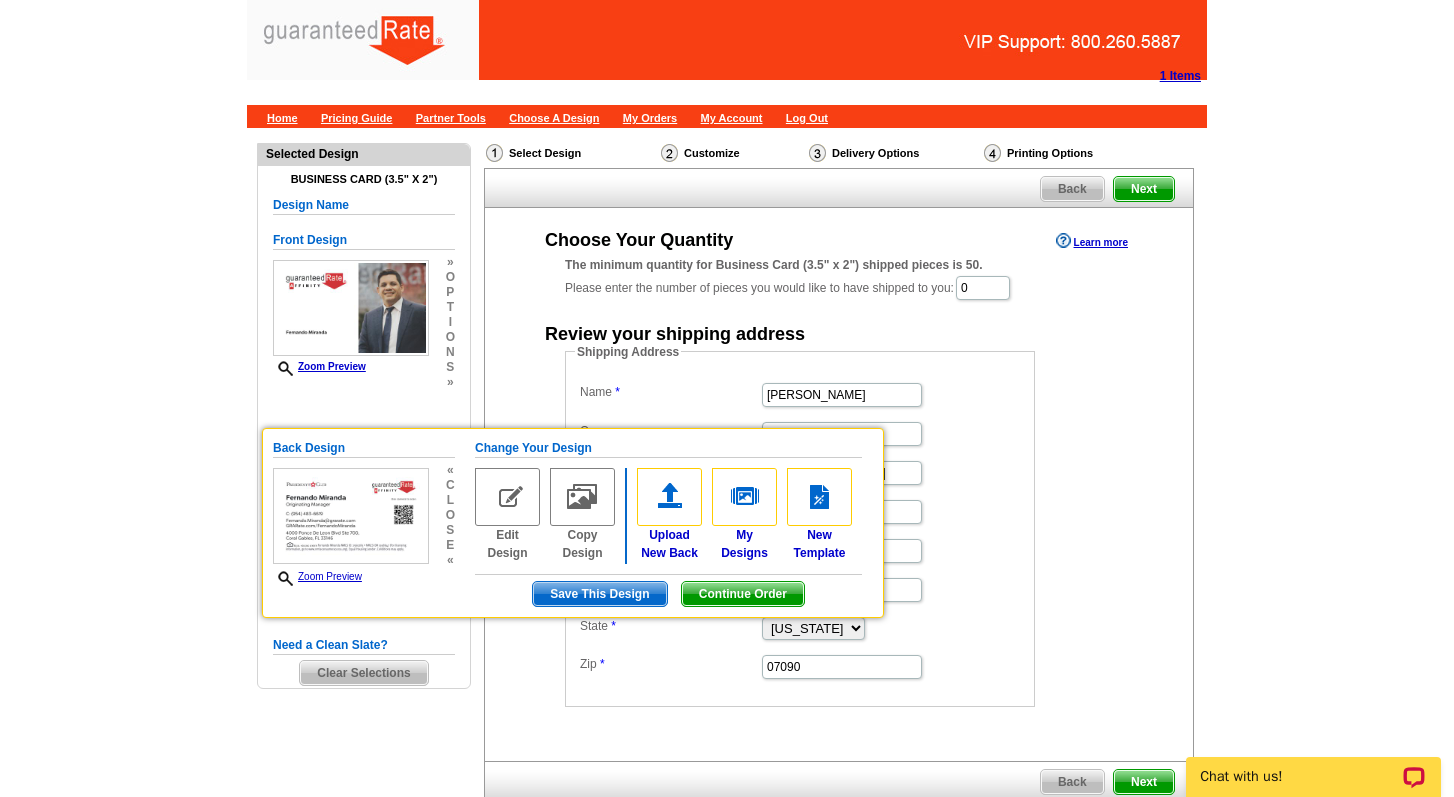 click on "Westfield" at bounding box center [800, 588] 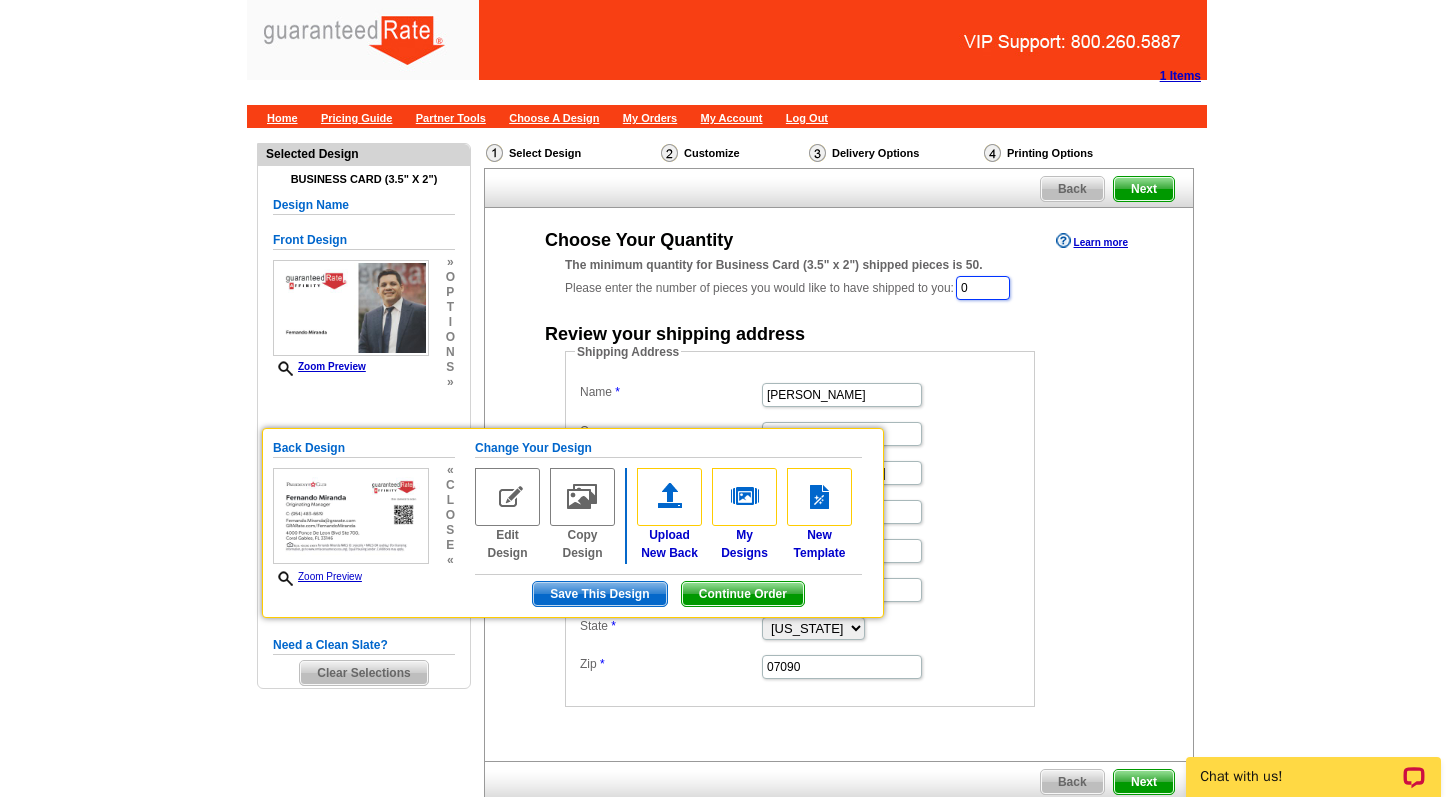 click on "0" at bounding box center (983, 288) 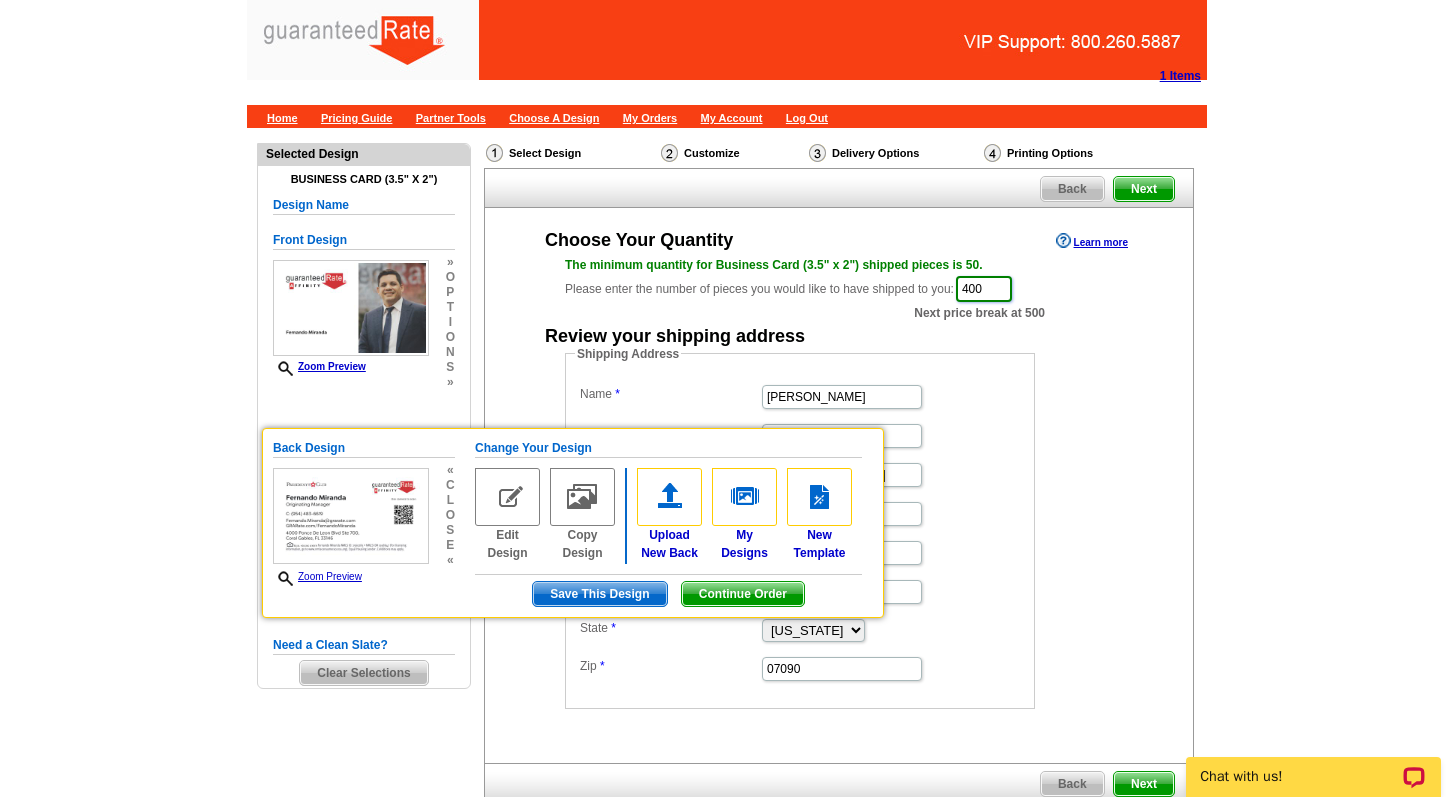 type on "400" 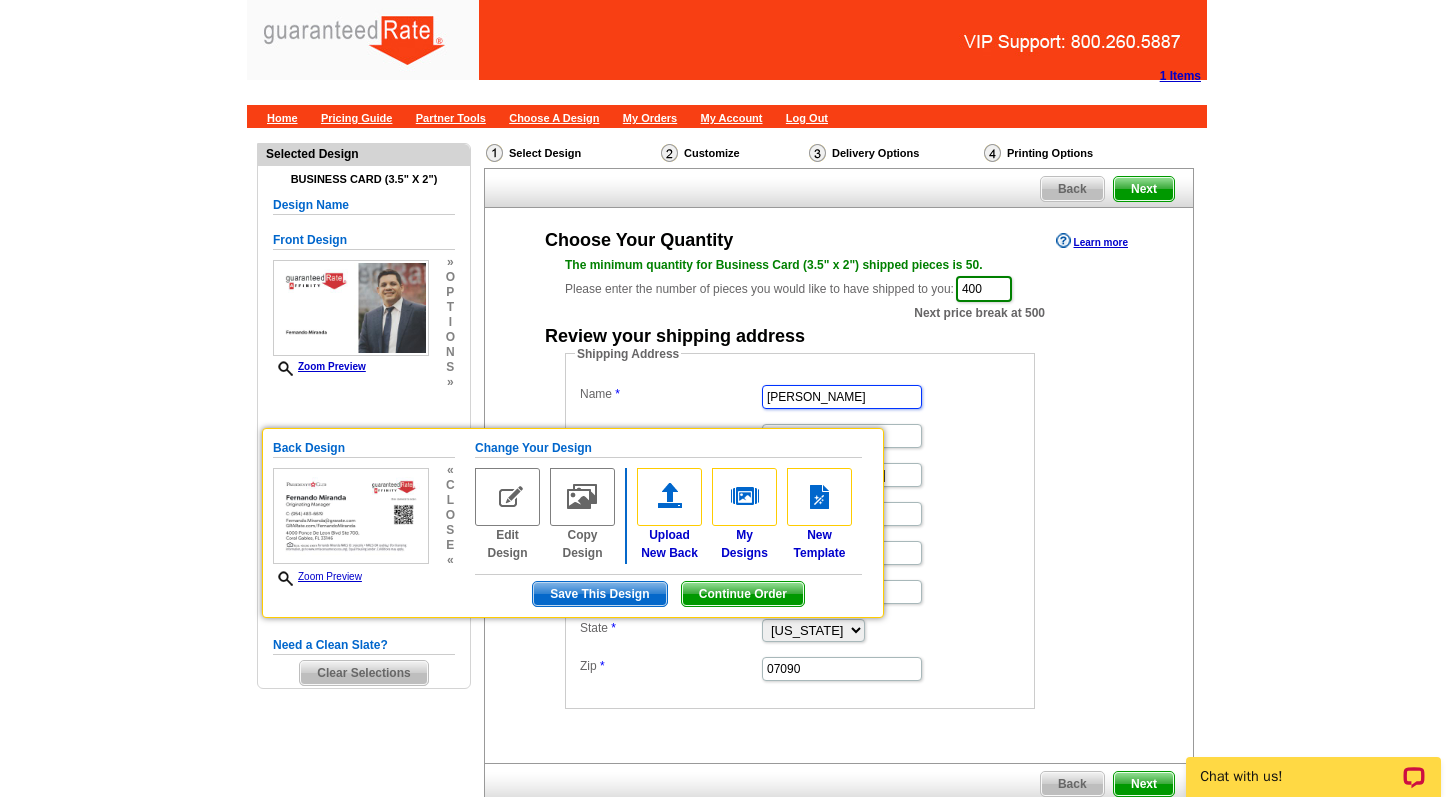 click on "[PERSON_NAME]" at bounding box center [842, 397] 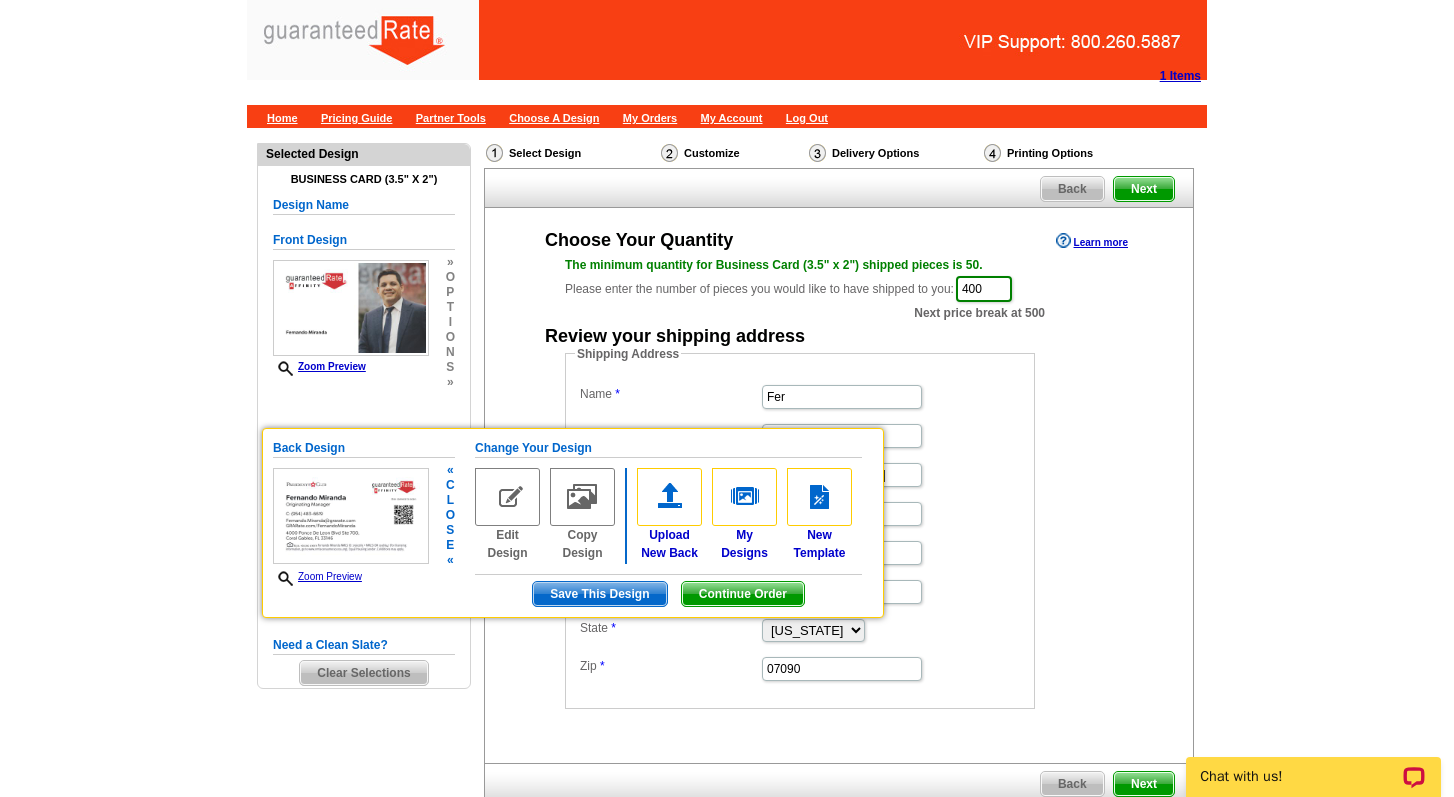 click on "Continue Order" at bounding box center [743, 594] 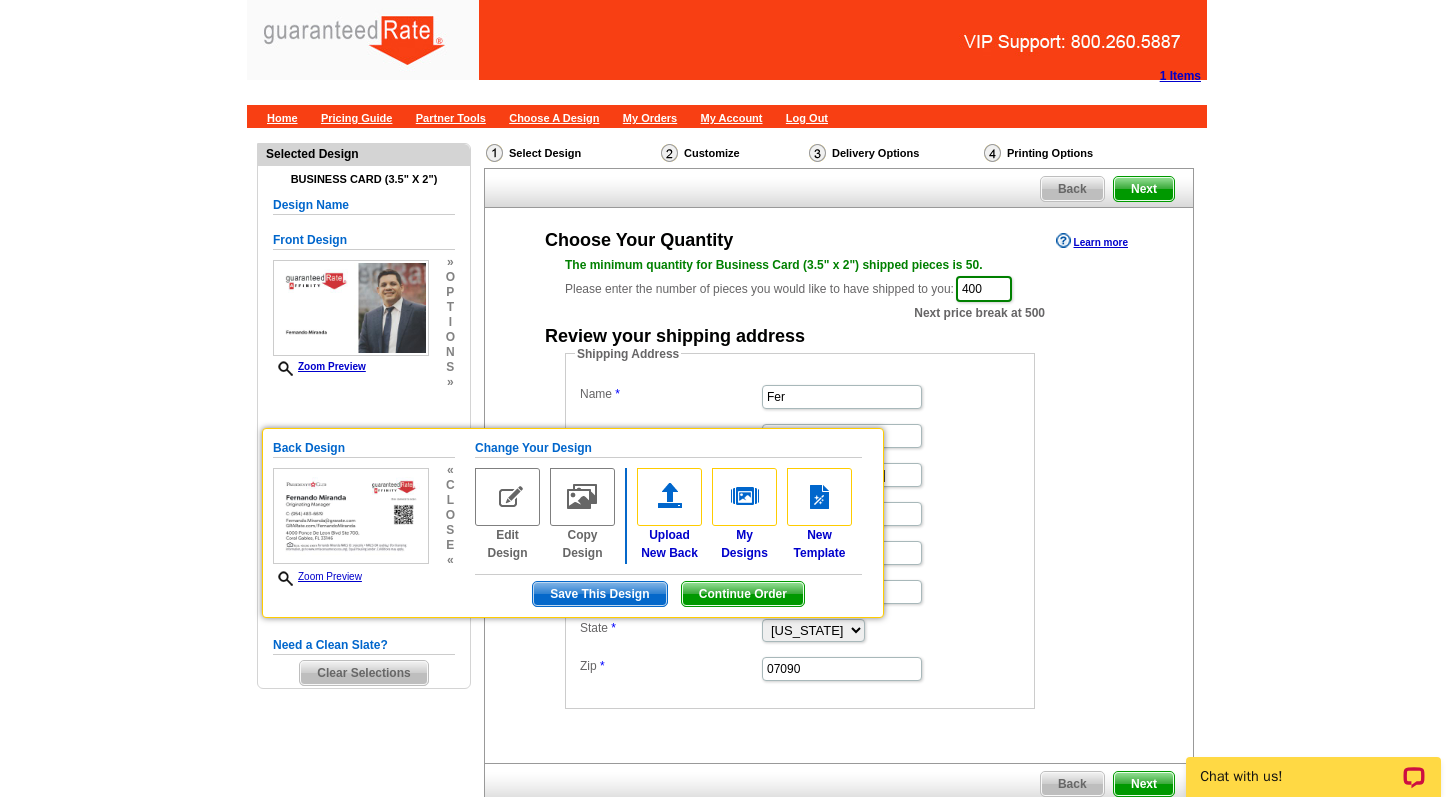 scroll, scrollTop: 0, scrollLeft: 0, axis: both 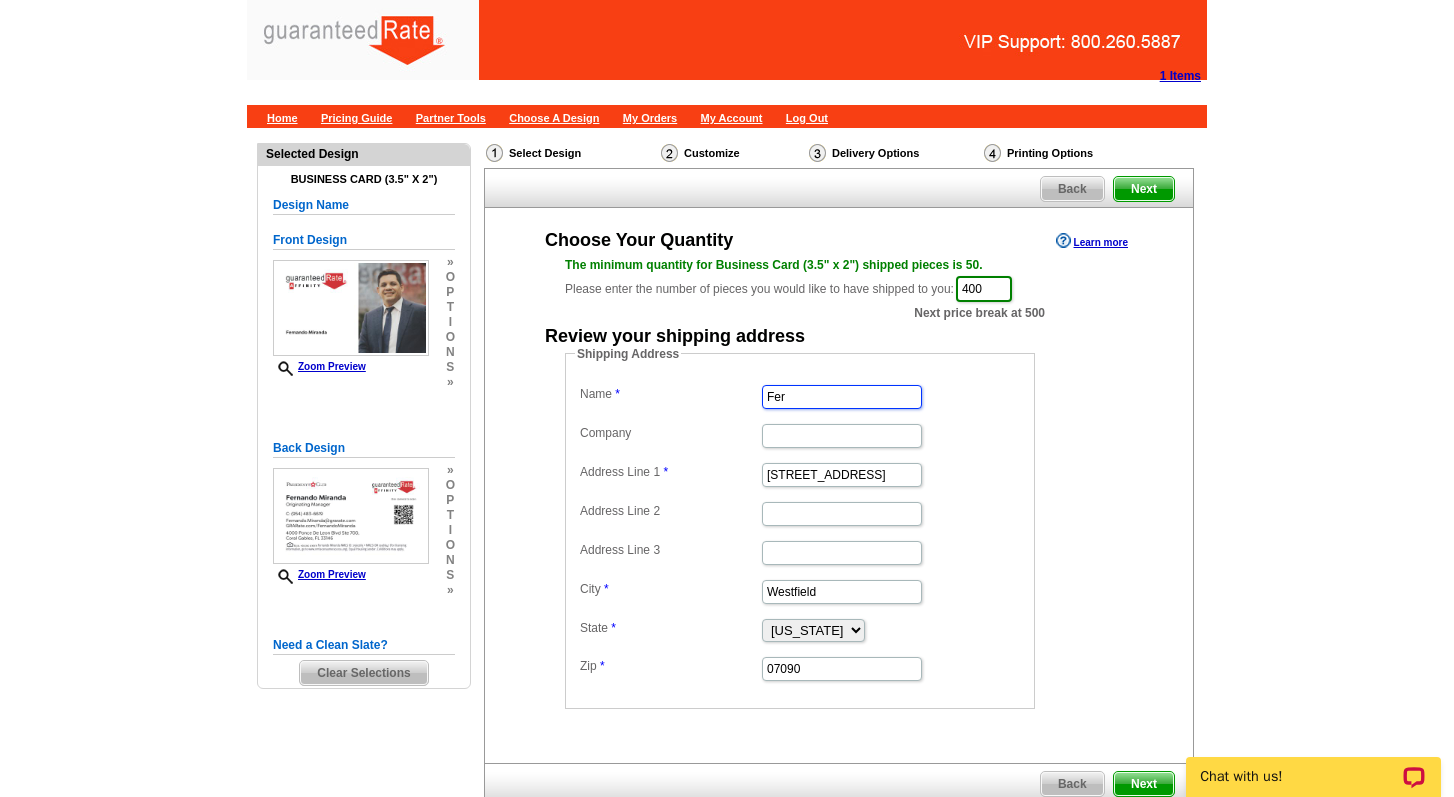 click on "Fer" at bounding box center (842, 397) 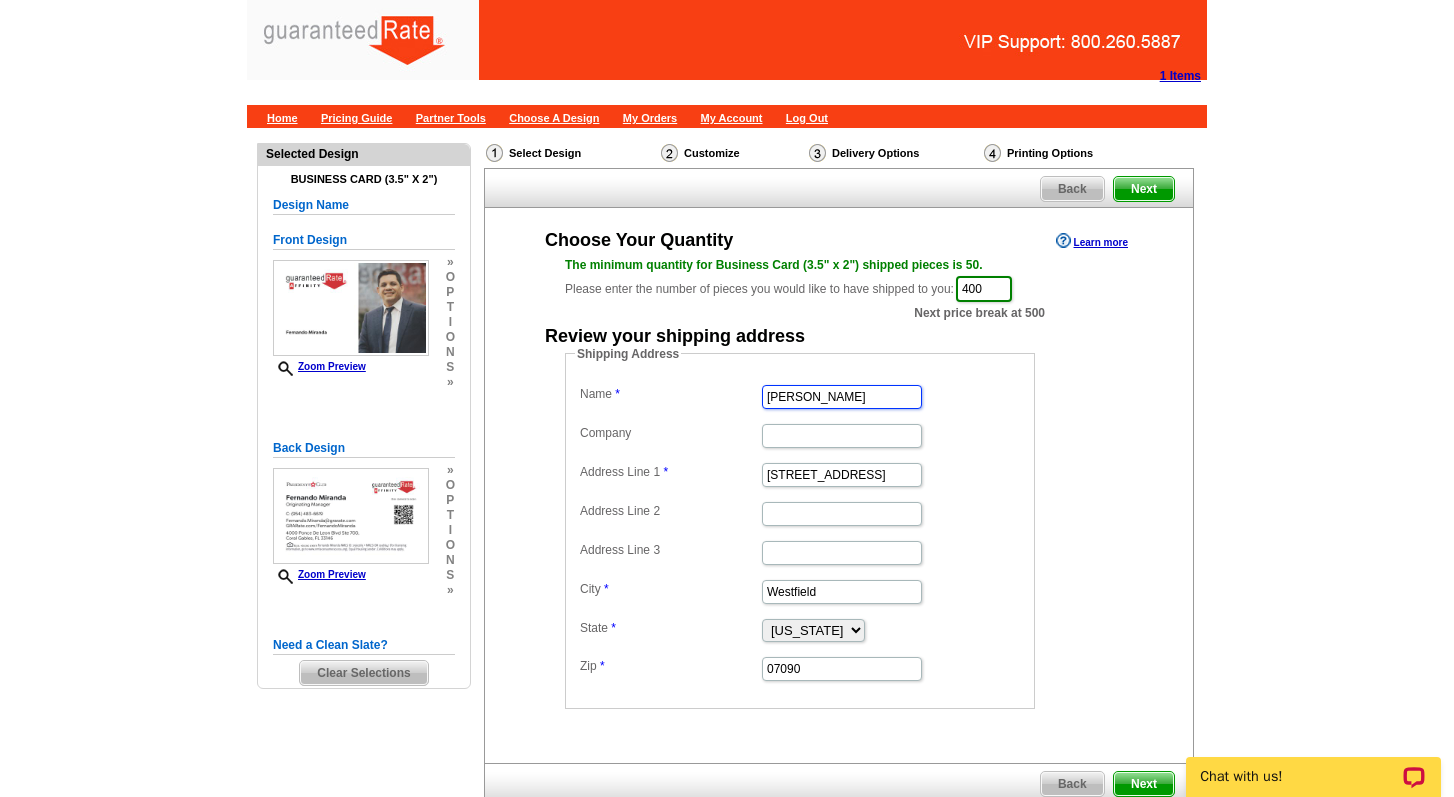 type on "Fernando Mi" 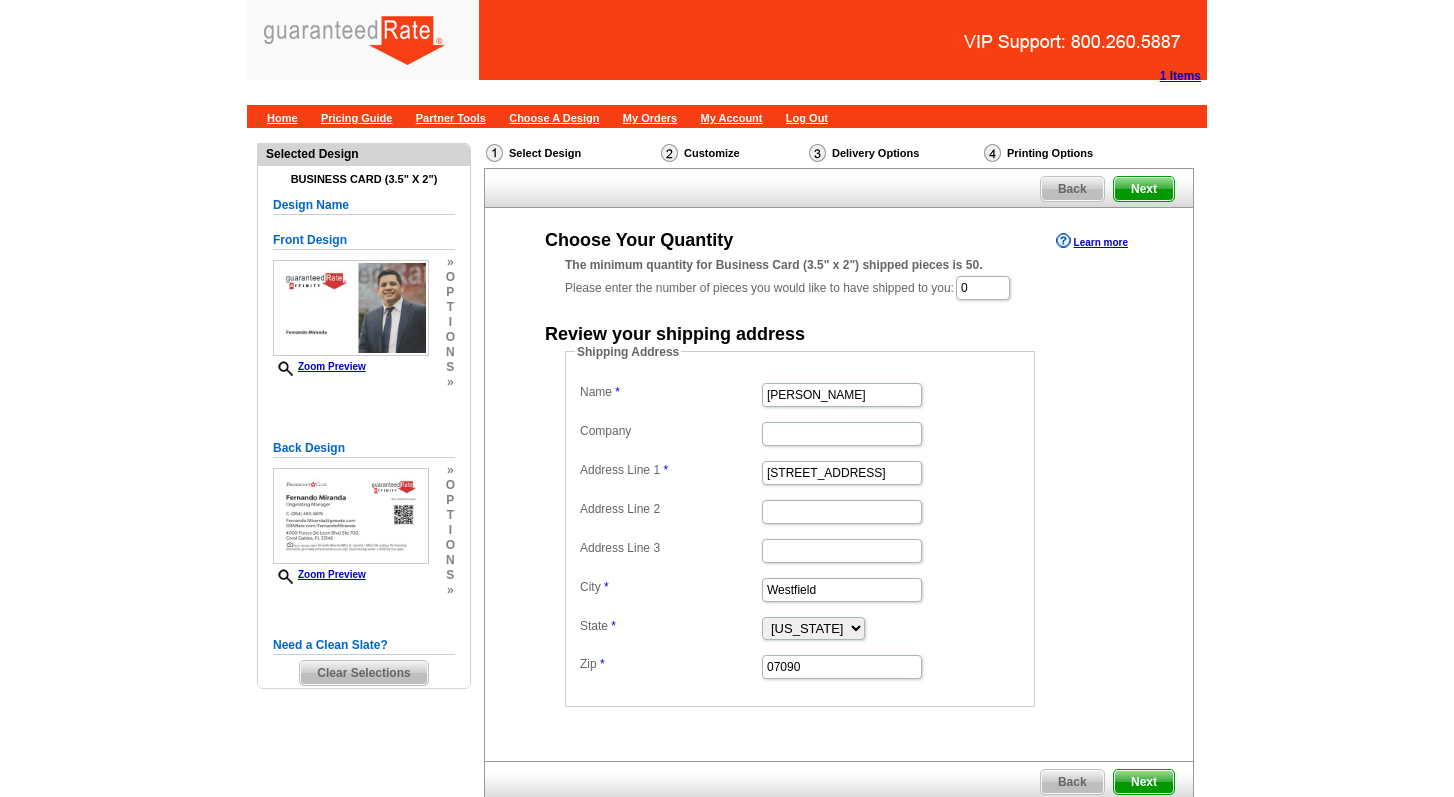 scroll, scrollTop: 0, scrollLeft: 0, axis: both 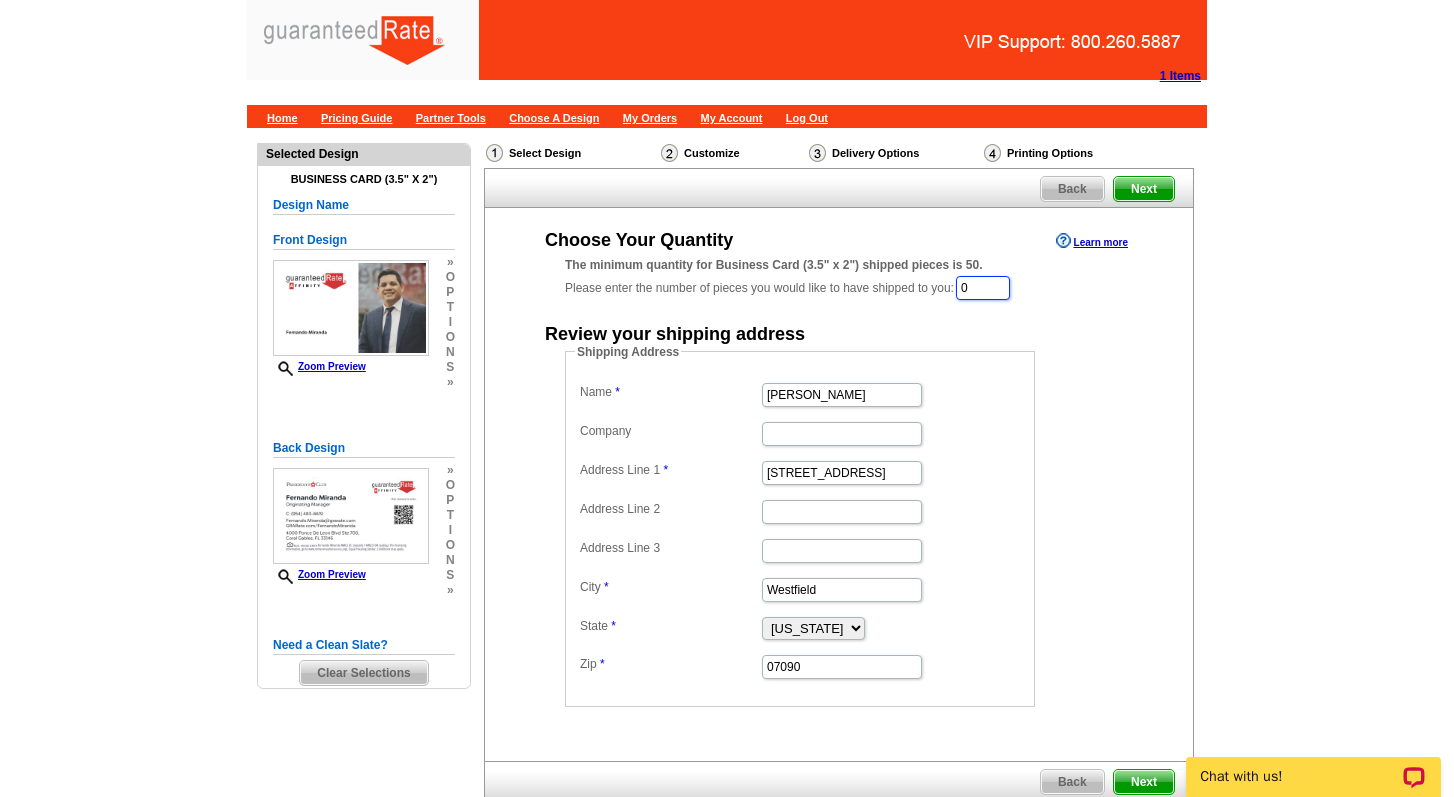 click on "0" at bounding box center (983, 288) 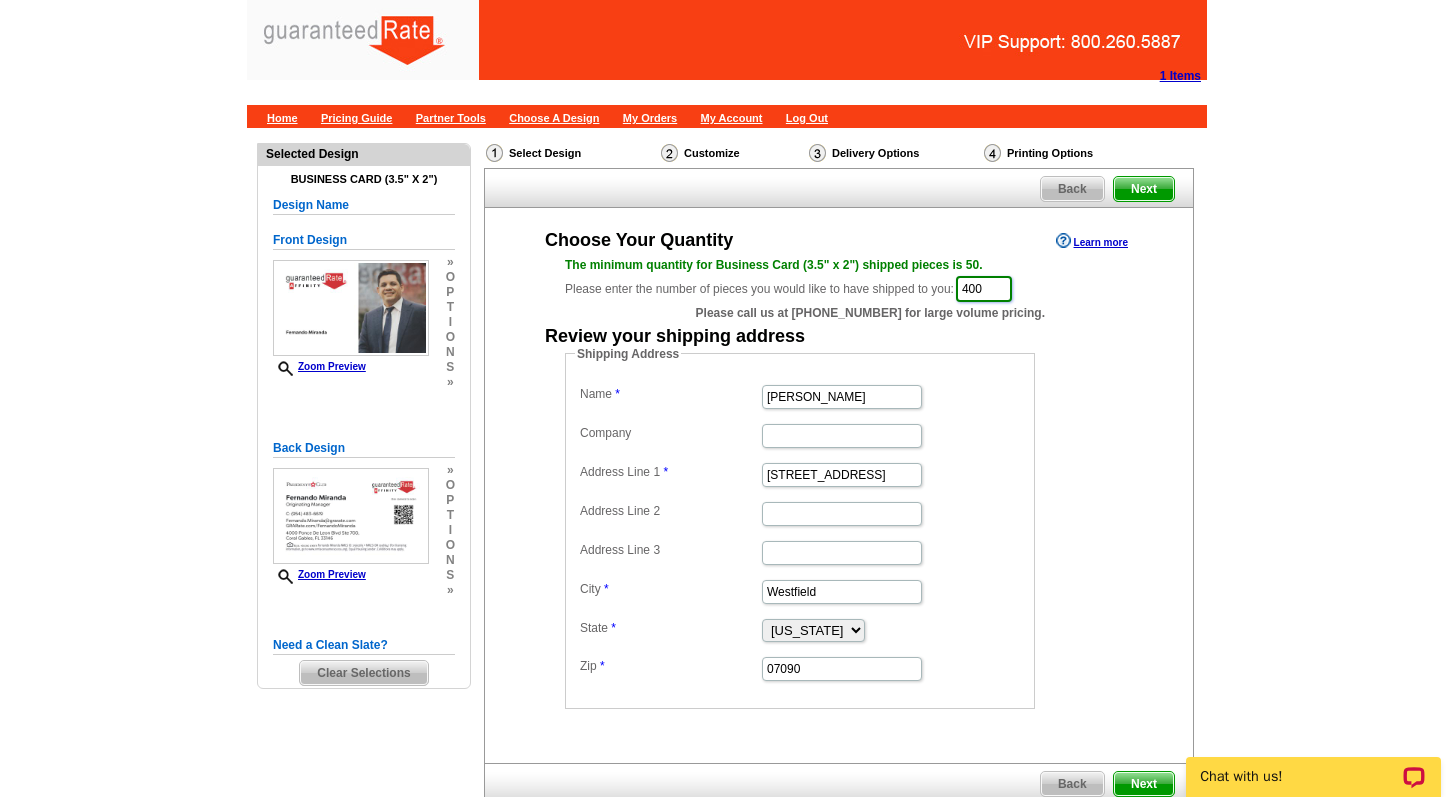 type on "400" 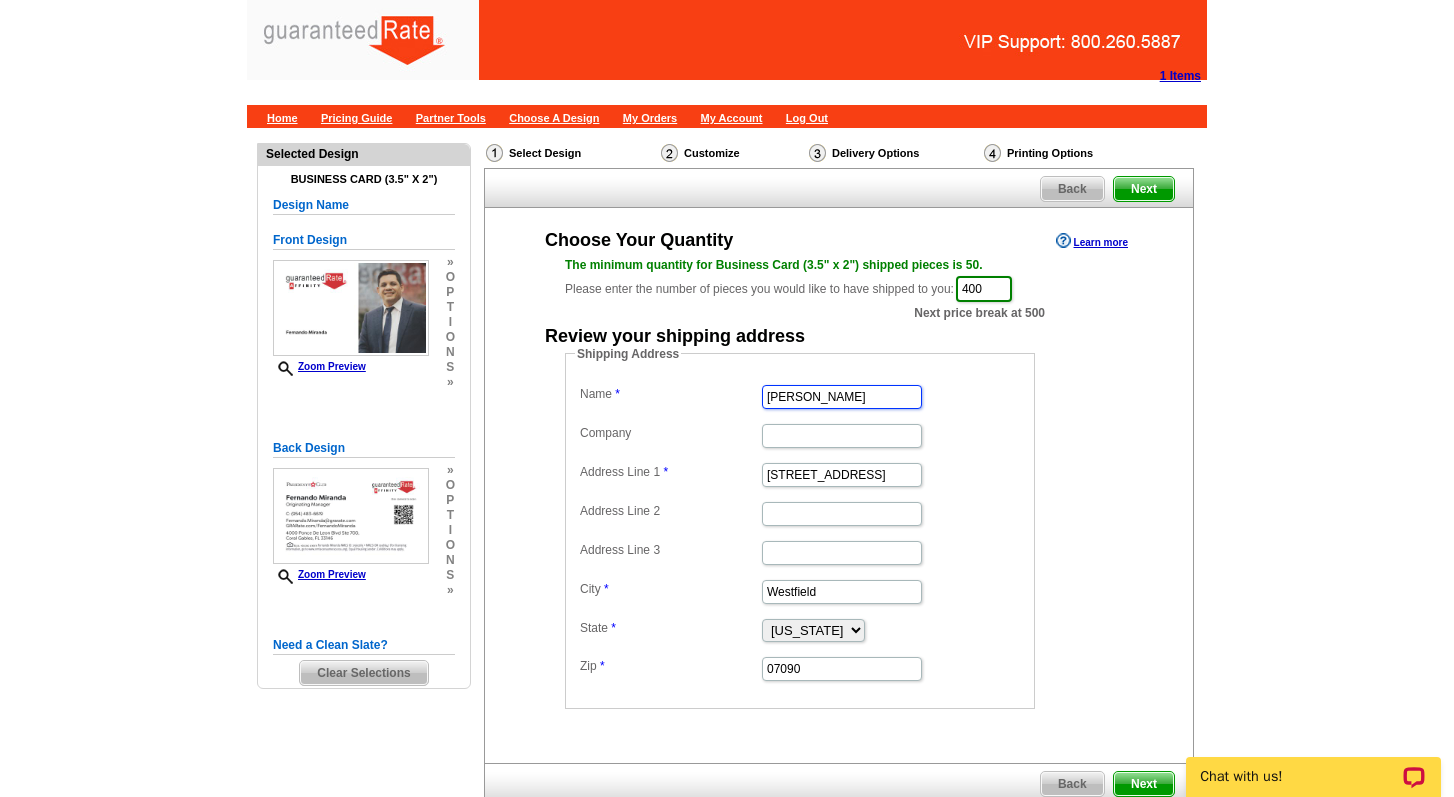 type on "M" 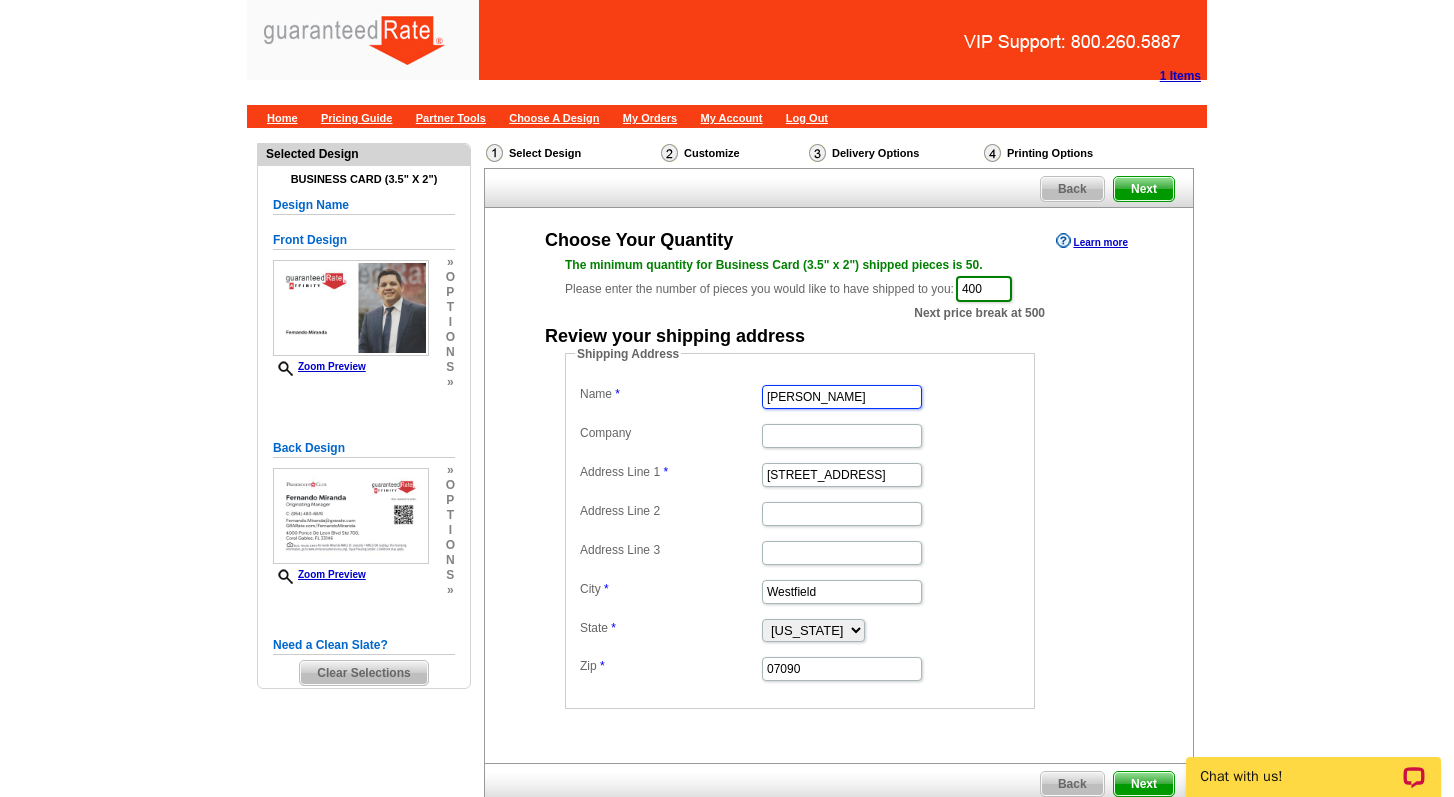 type on "Fernando Miranda" 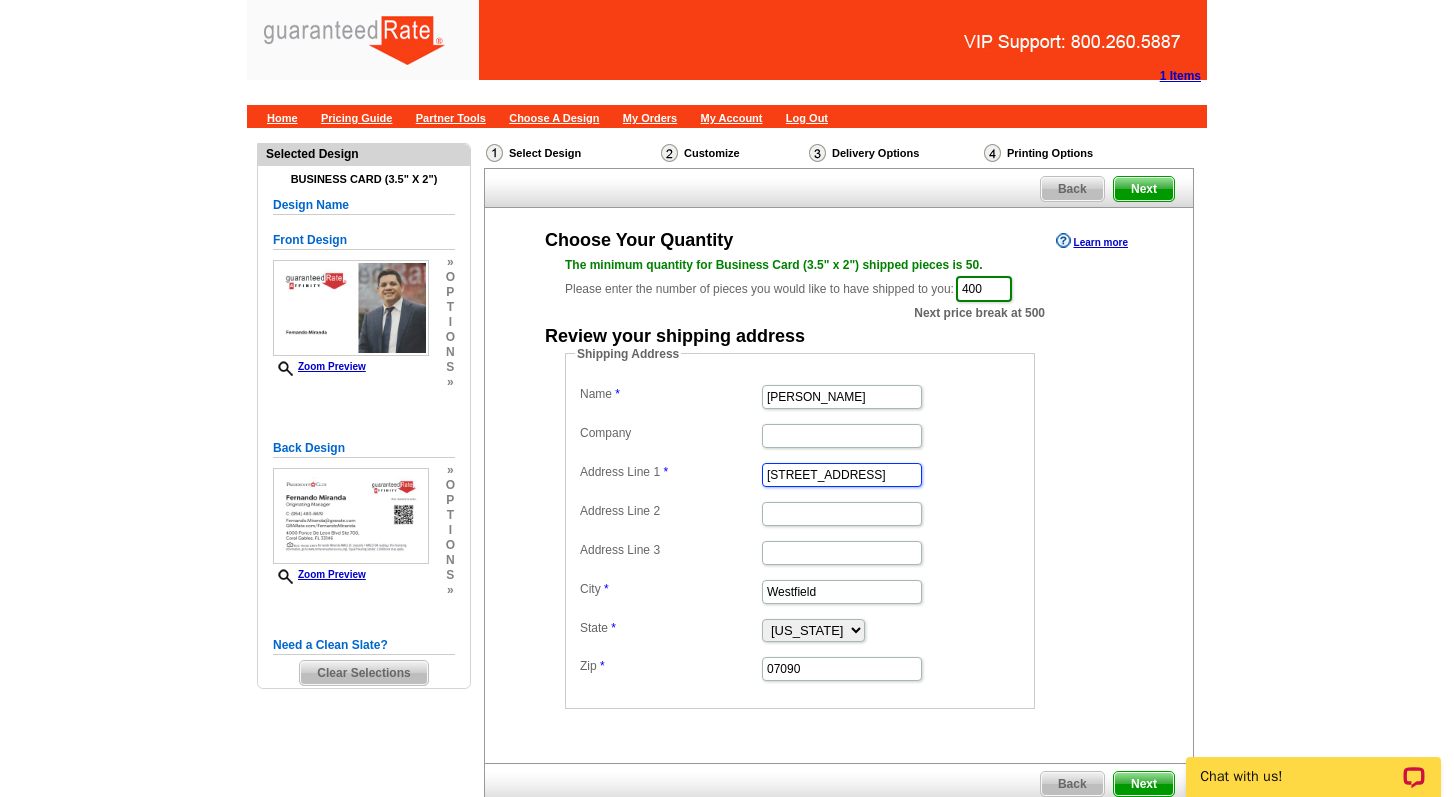 click on "209 Central Ave" at bounding box center [842, 475] 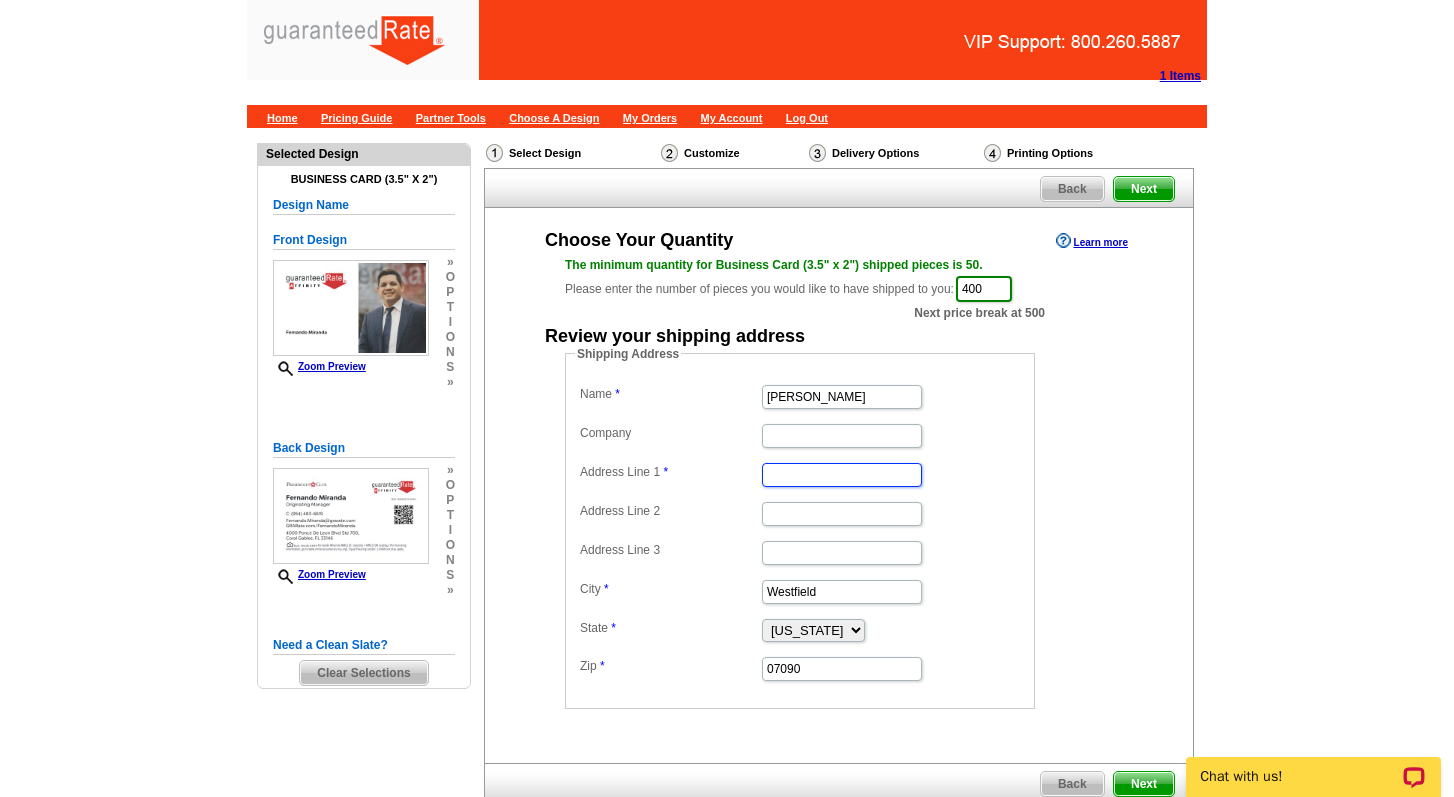 paste on "[STREET_ADDRESS]" 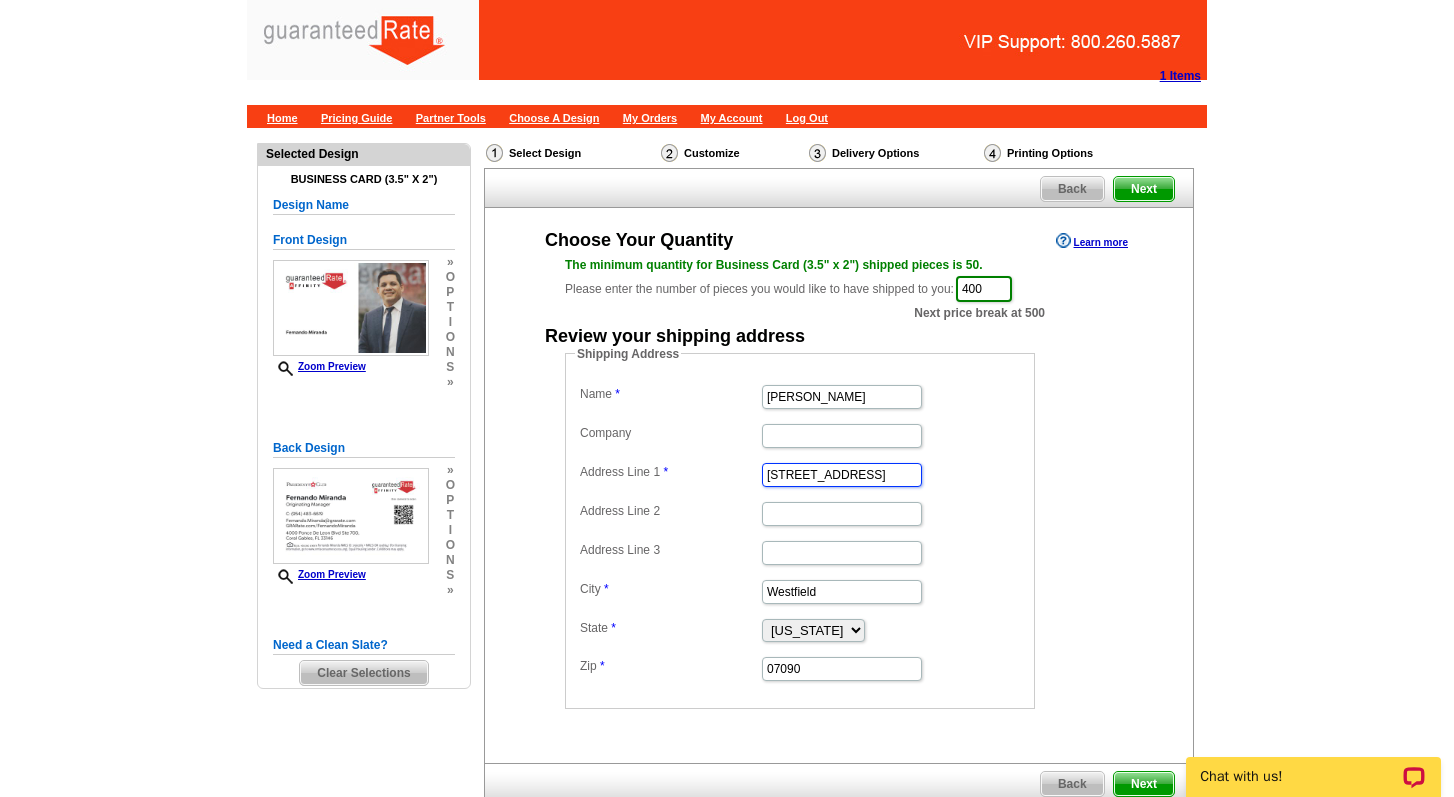 type on "[STREET_ADDRESS]" 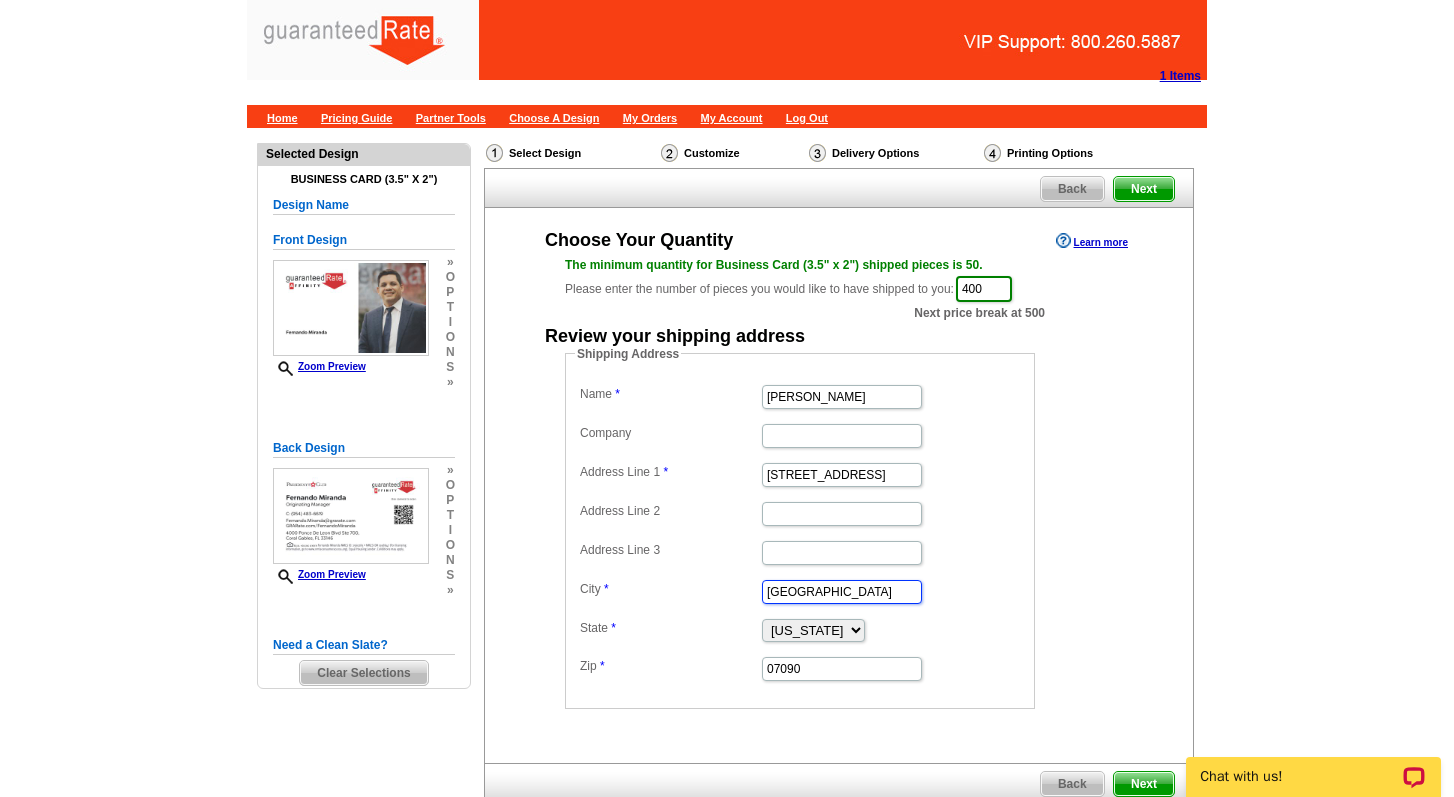type on "[GEOGRAPHIC_DATA]" 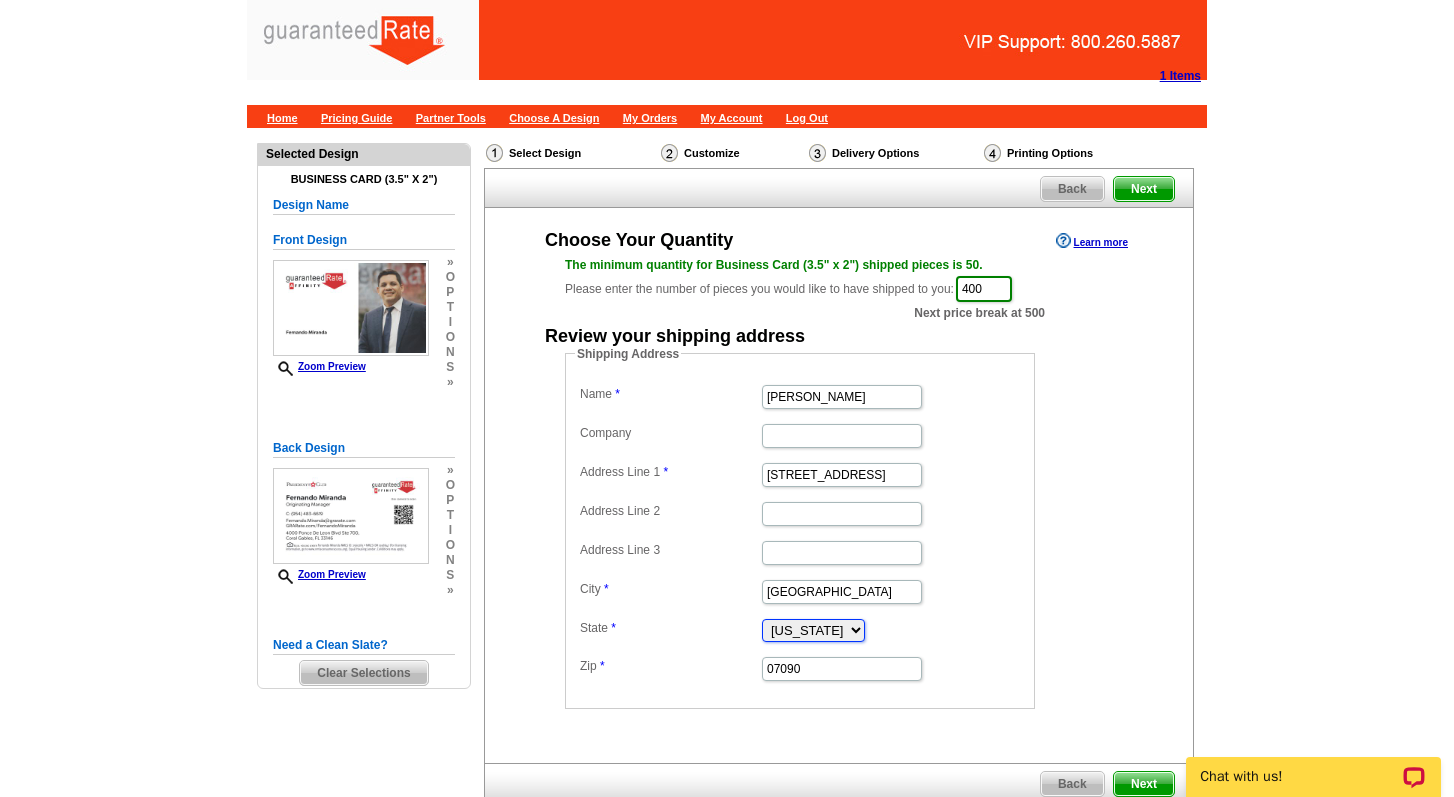 select on "FL" 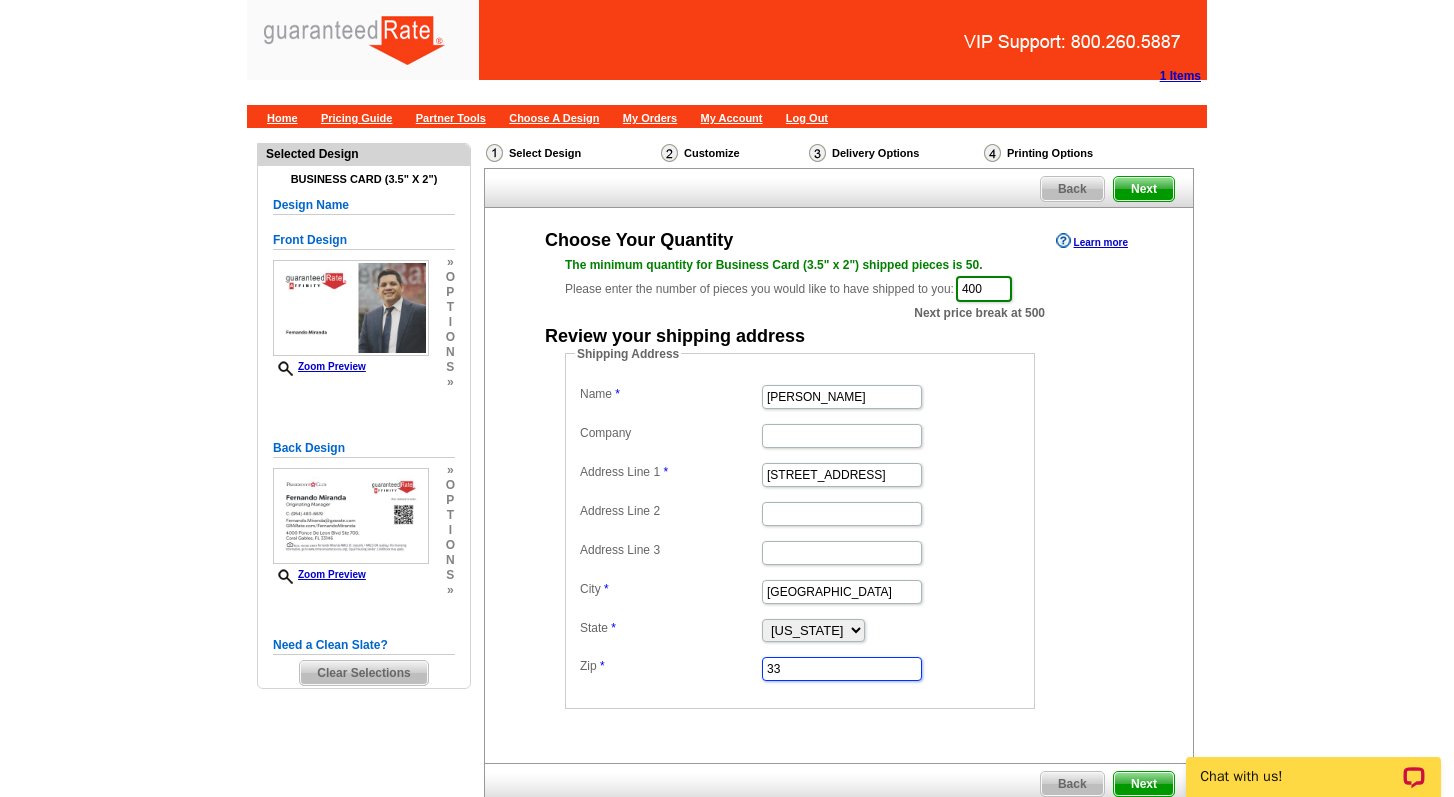 type on "3" 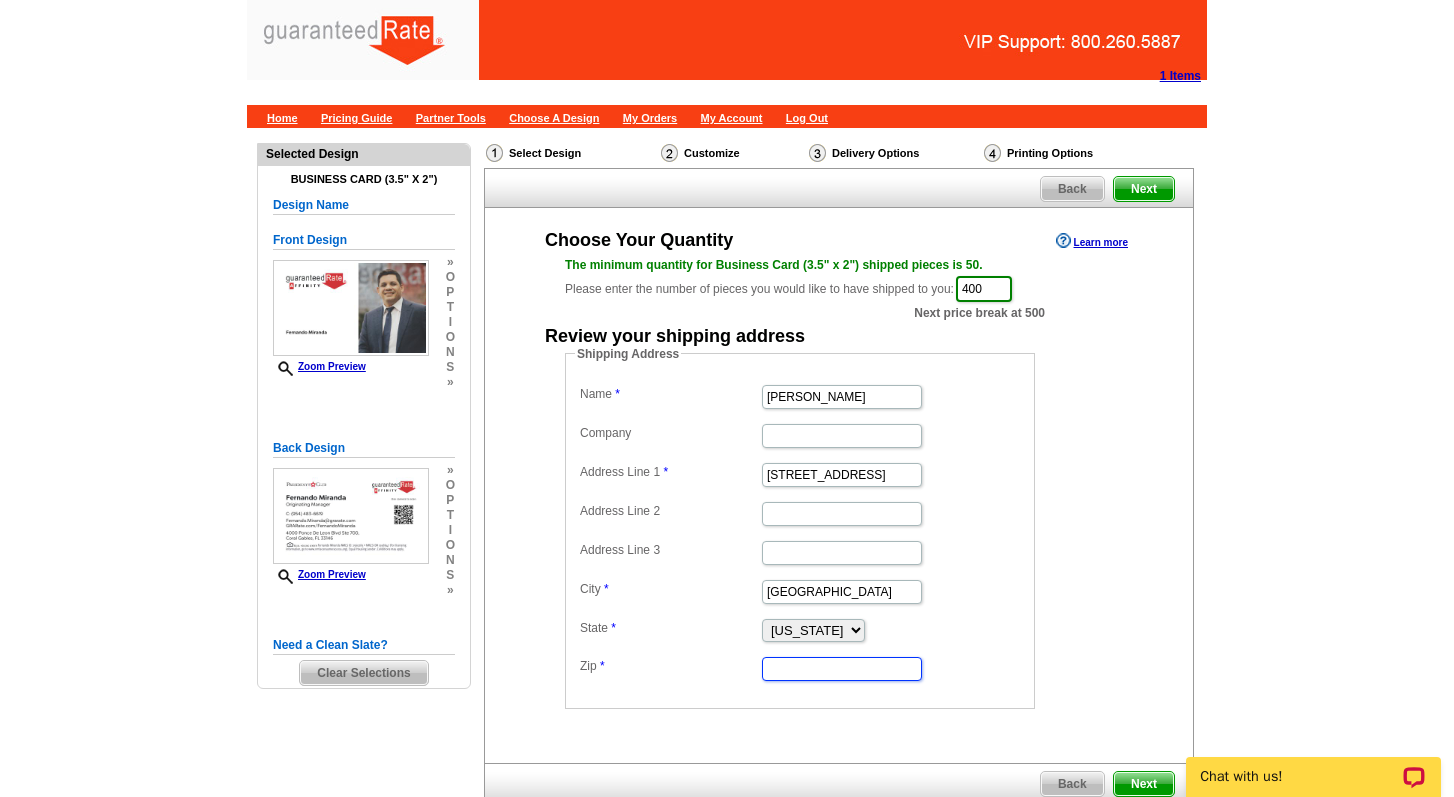paste on "33330" 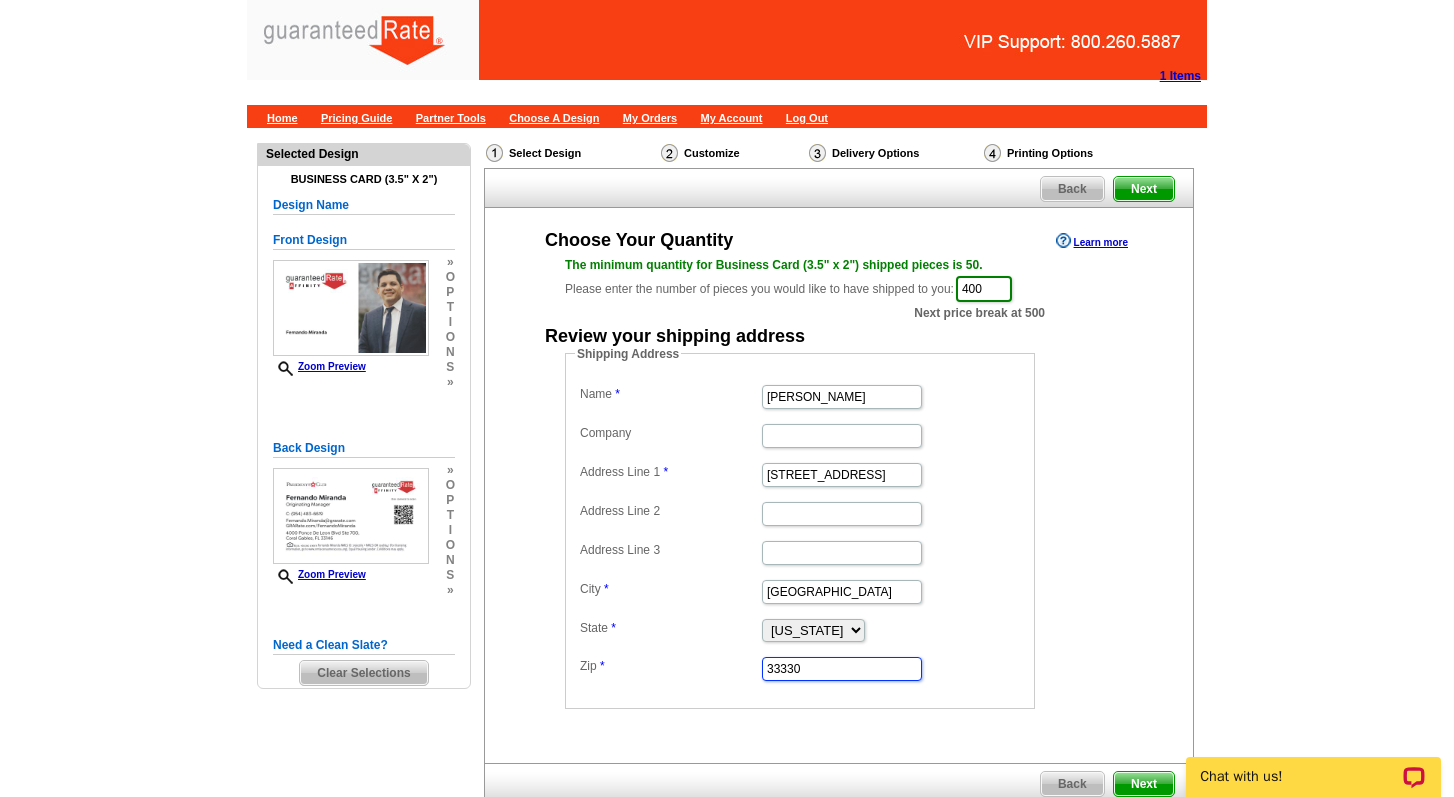 type on "33330" 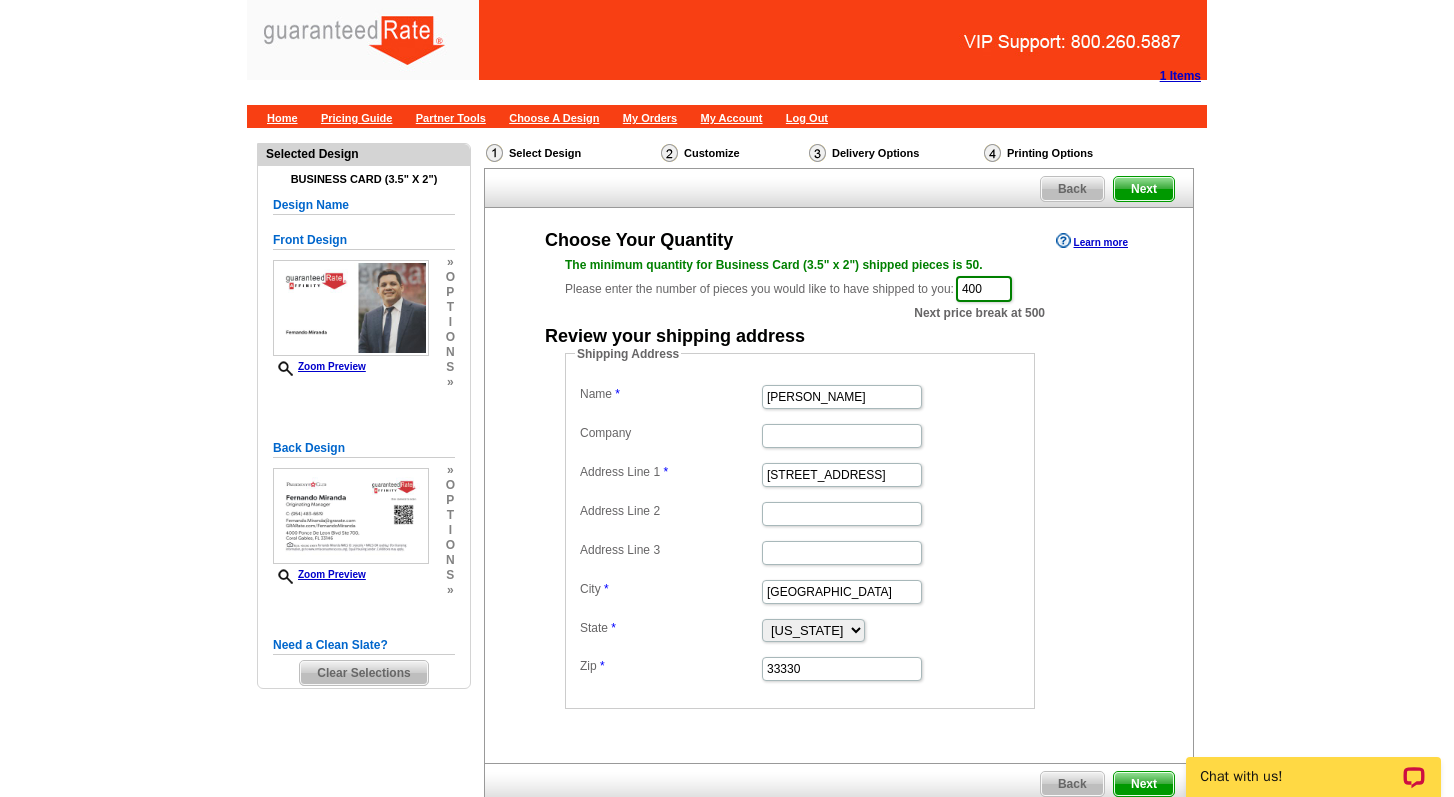 click on "Shipping Address
Name
Fernando Miranda
Company
Address Line 1
11215 SW 59th Street
Address Line 2
Address Line 3
City
Cooper City
State
Alabama
Alaska
Arizona
Arkansas
California
Colorado
Connecticut
District of Columbia
Delaware
Florida
Georgia
Hawaii
Idaho
Illinois
Indiana
Iowa
Kansas
Kentucky
Louisiana
Maine
Maryland
Massachusetts
Michigan
Minnesota
Mississippi
Missouri
Montana
Nebraska
Nevada
New Hampshire
New Jersey
New Mexico
New York
North Carolina
North Dakota
Ohio
Oklahoma
Oregon
Pennsylvania
Rhode Island
South Carolina
South Dakota
Tennessee
Texas
Utah
Vermont
Virginia
Washington
West Virginia
Wisconsin
Wyoming
Zip
33330" at bounding box center (831, 527) 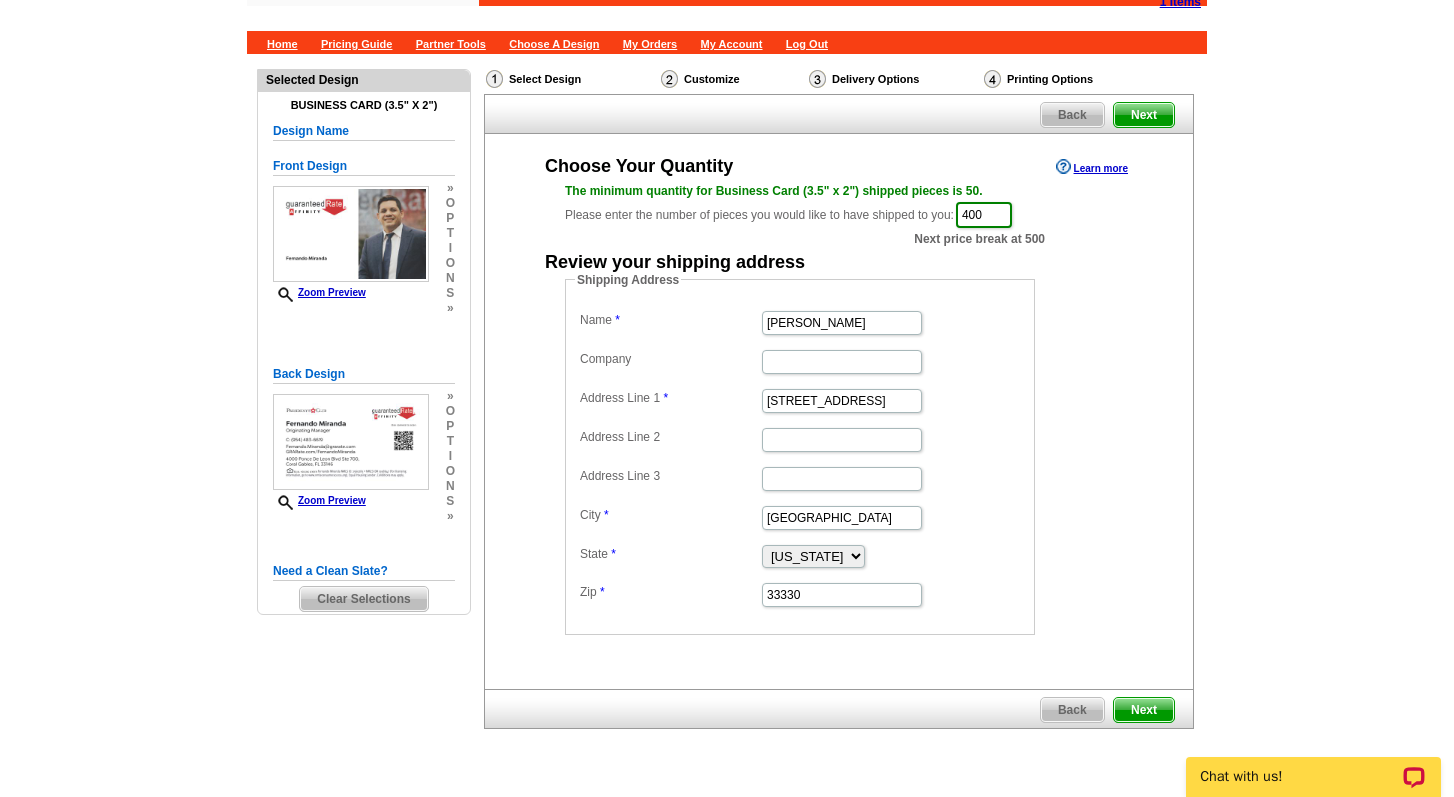 scroll, scrollTop: 75, scrollLeft: 0, axis: vertical 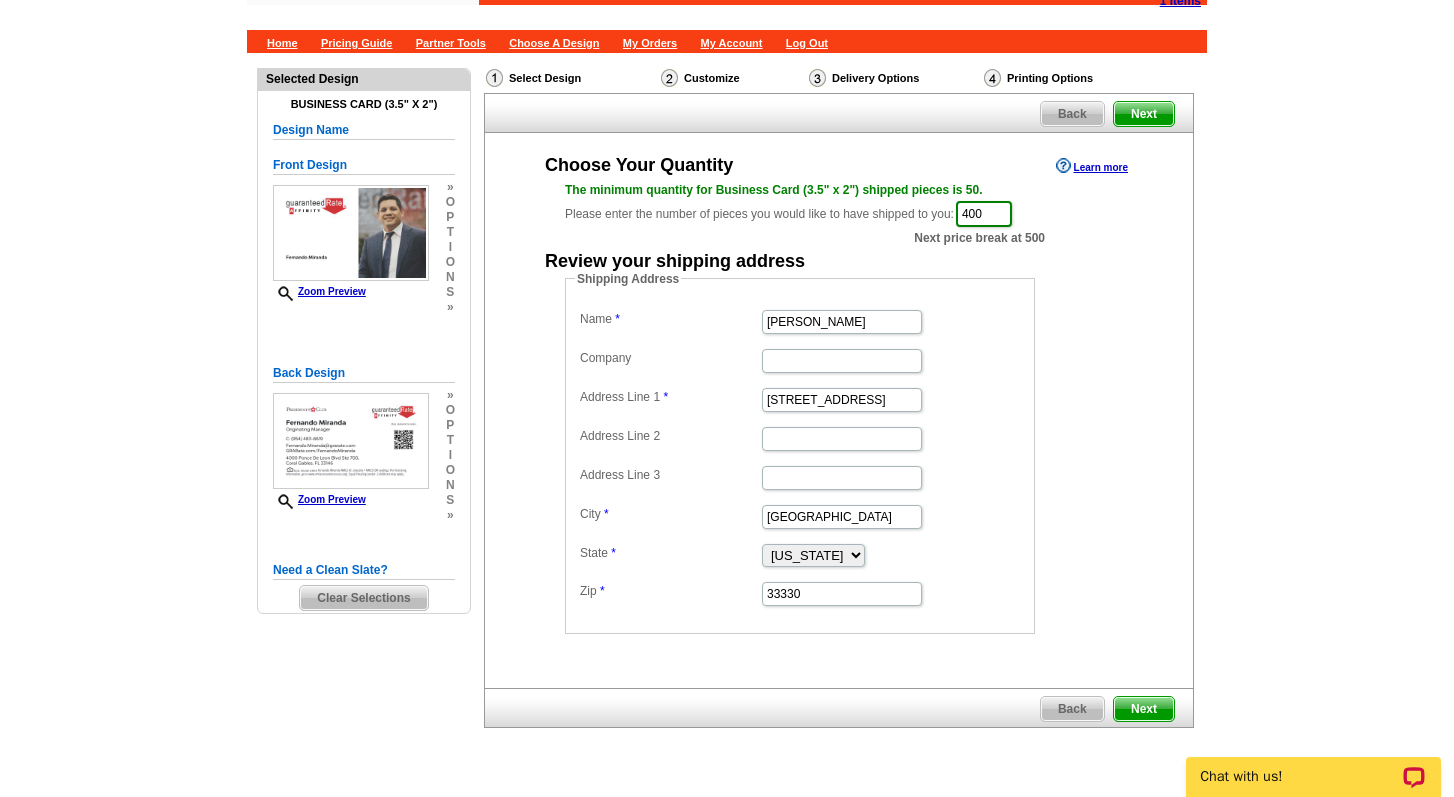 click on "Next" at bounding box center [1144, 709] 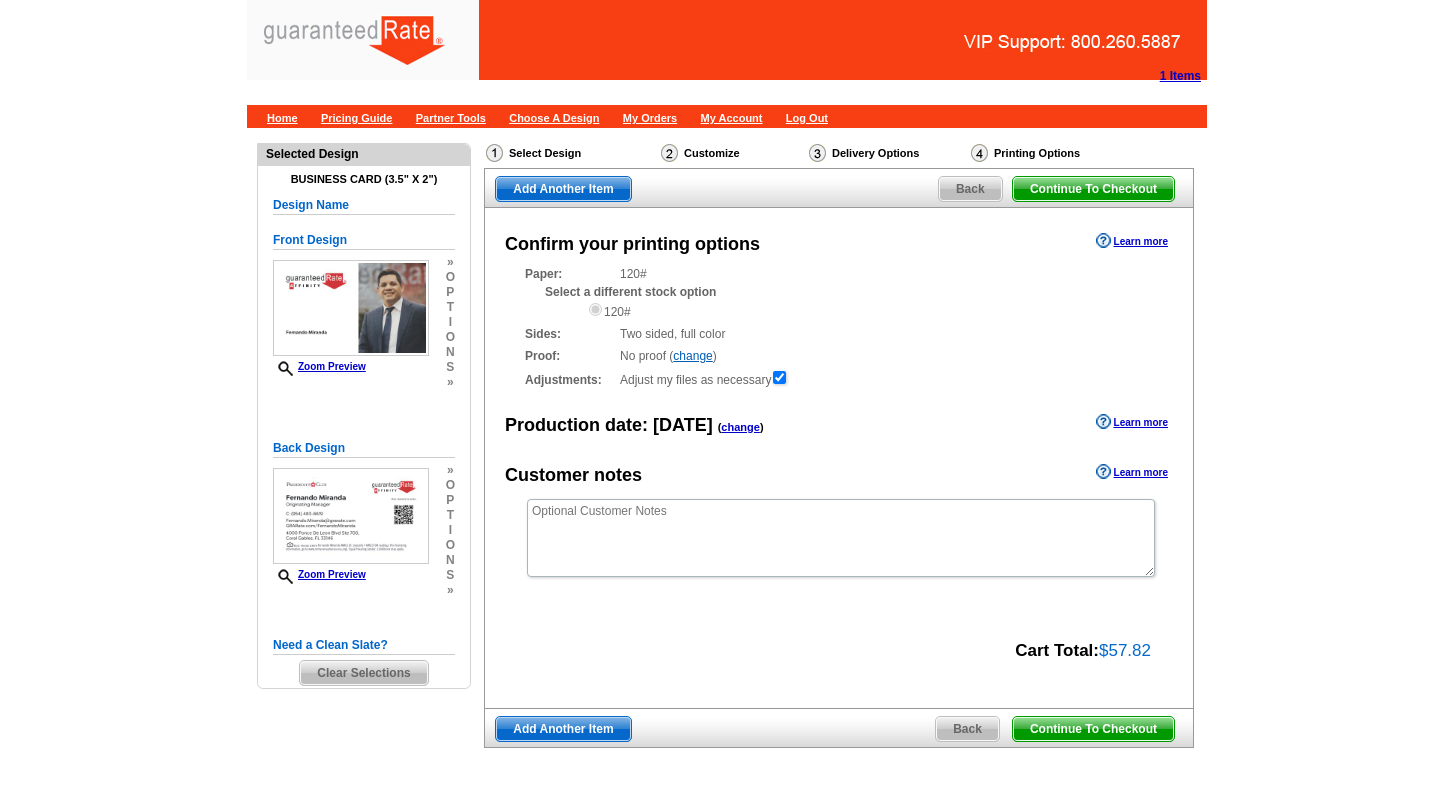 scroll, scrollTop: 0, scrollLeft: 0, axis: both 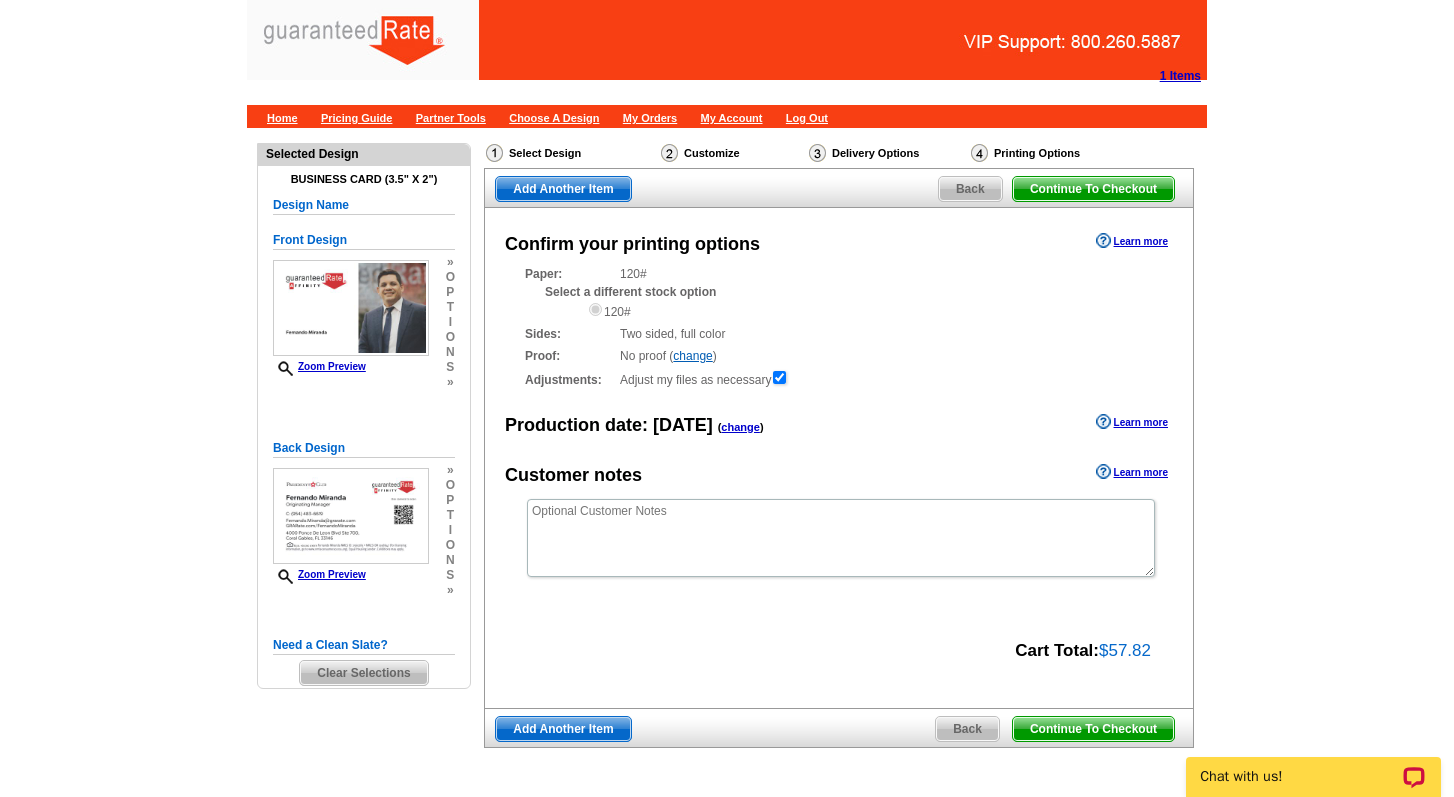 click on "Continue To Checkout" at bounding box center [1093, 729] 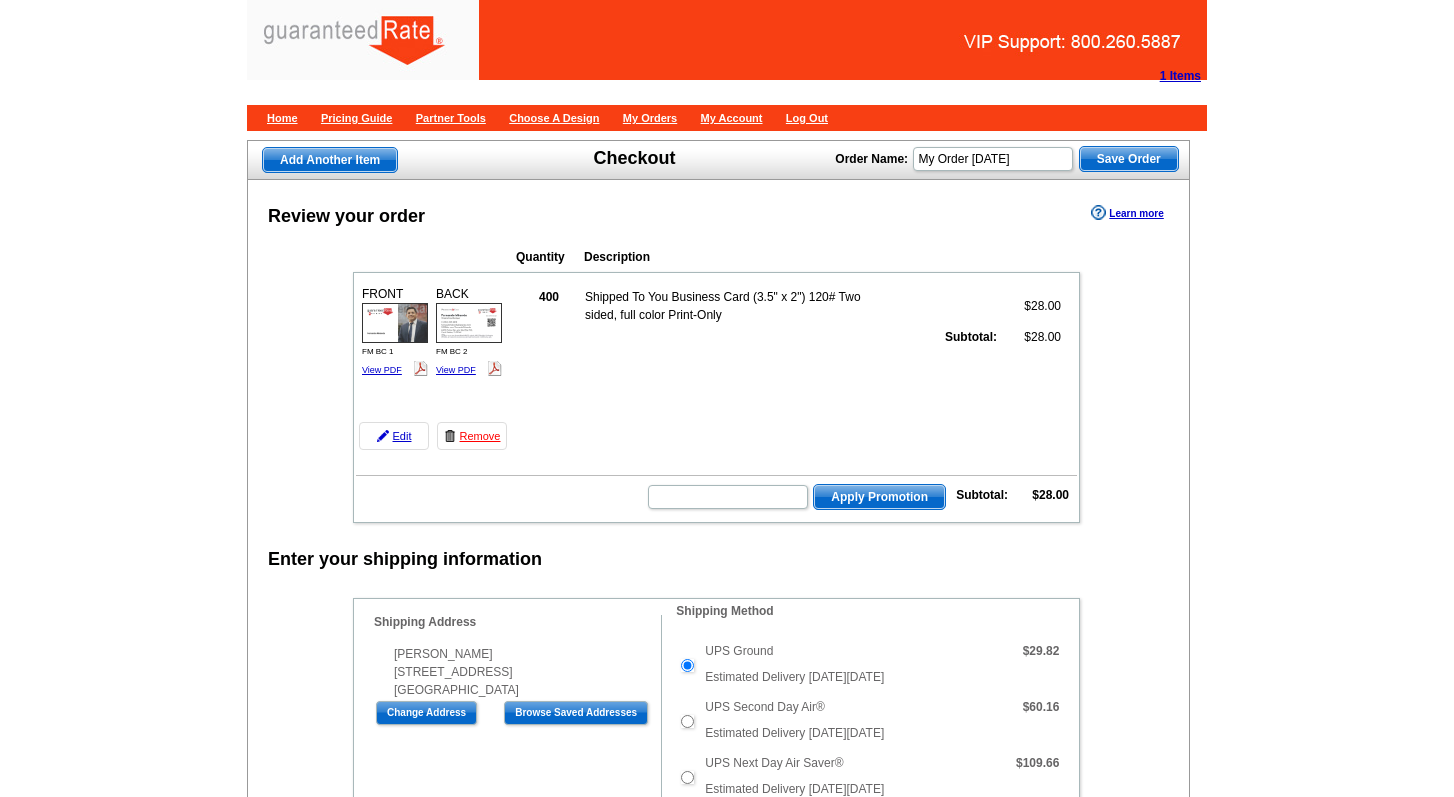 scroll, scrollTop: 0, scrollLeft: 0, axis: both 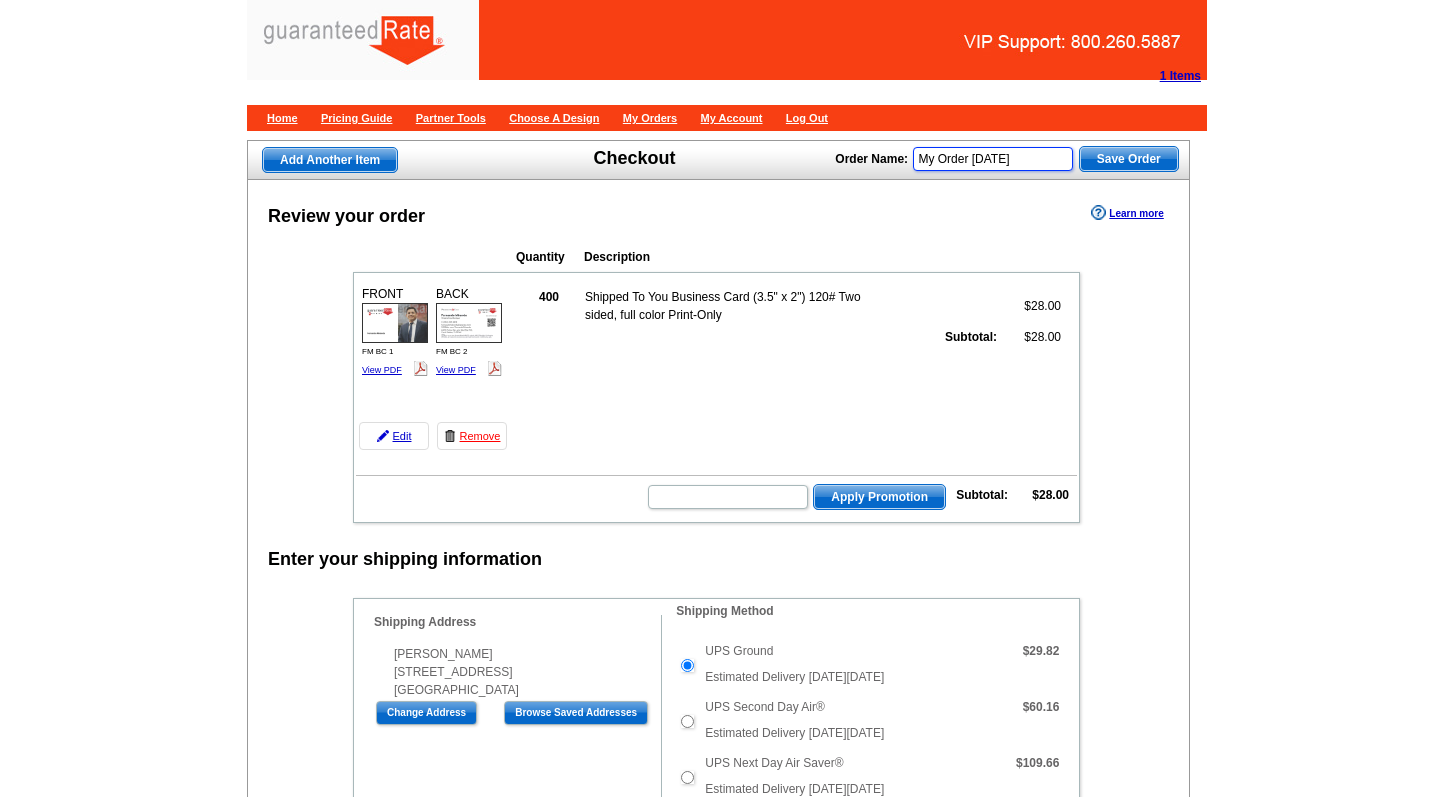 click on "My Order [DATE]" at bounding box center (993, 159) 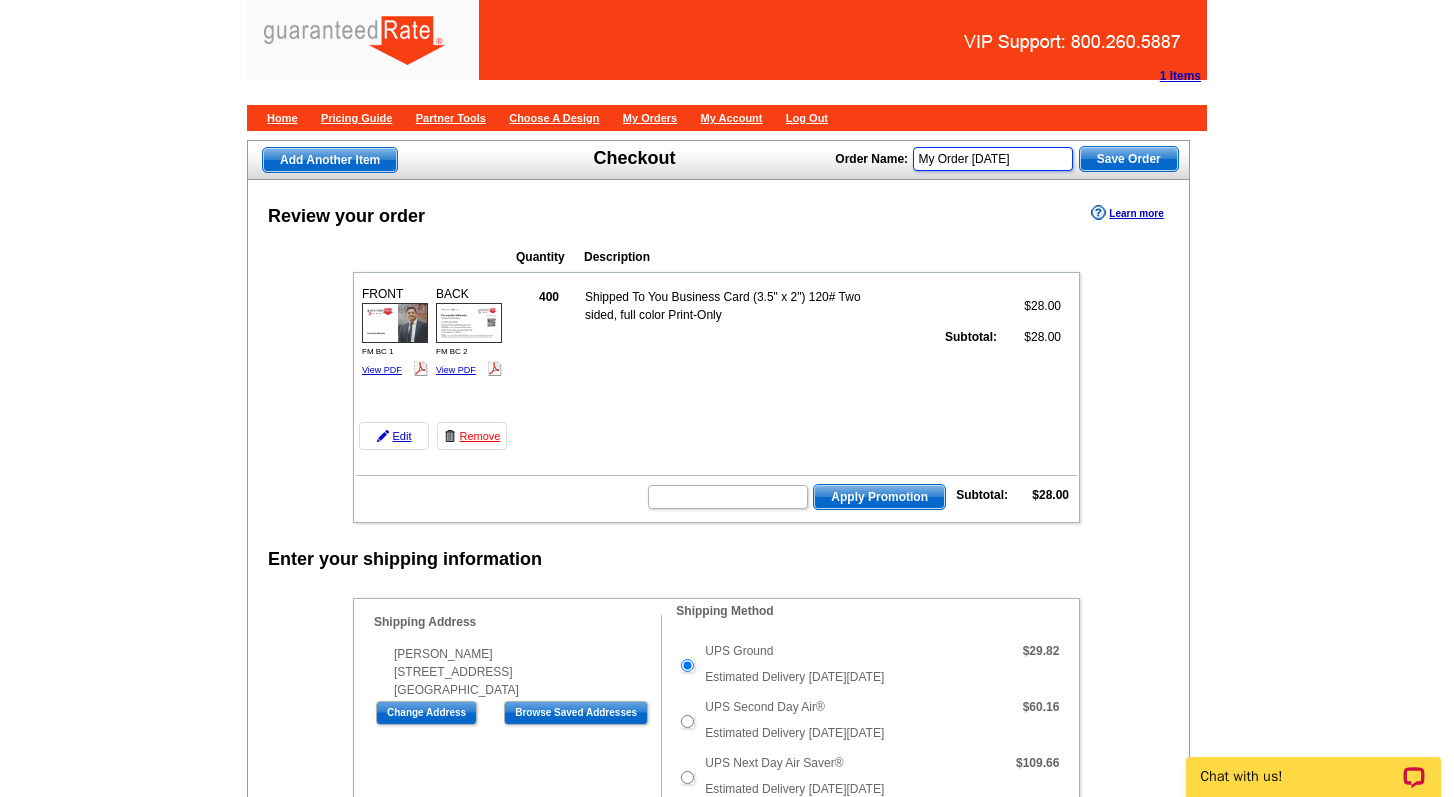 scroll, scrollTop: 0, scrollLeft: 0, axis: both 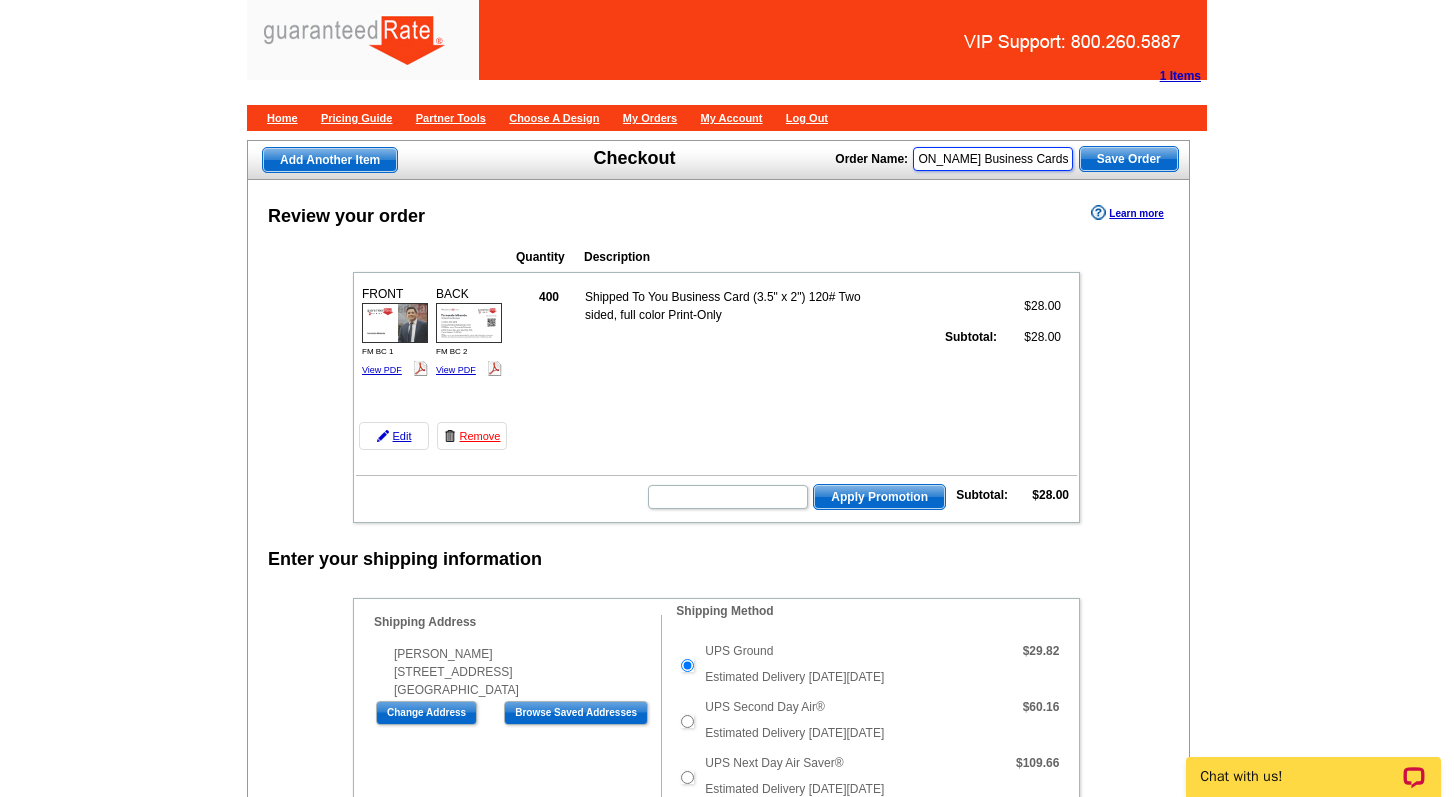 type on "[PERSON_NAME] Business Cards" 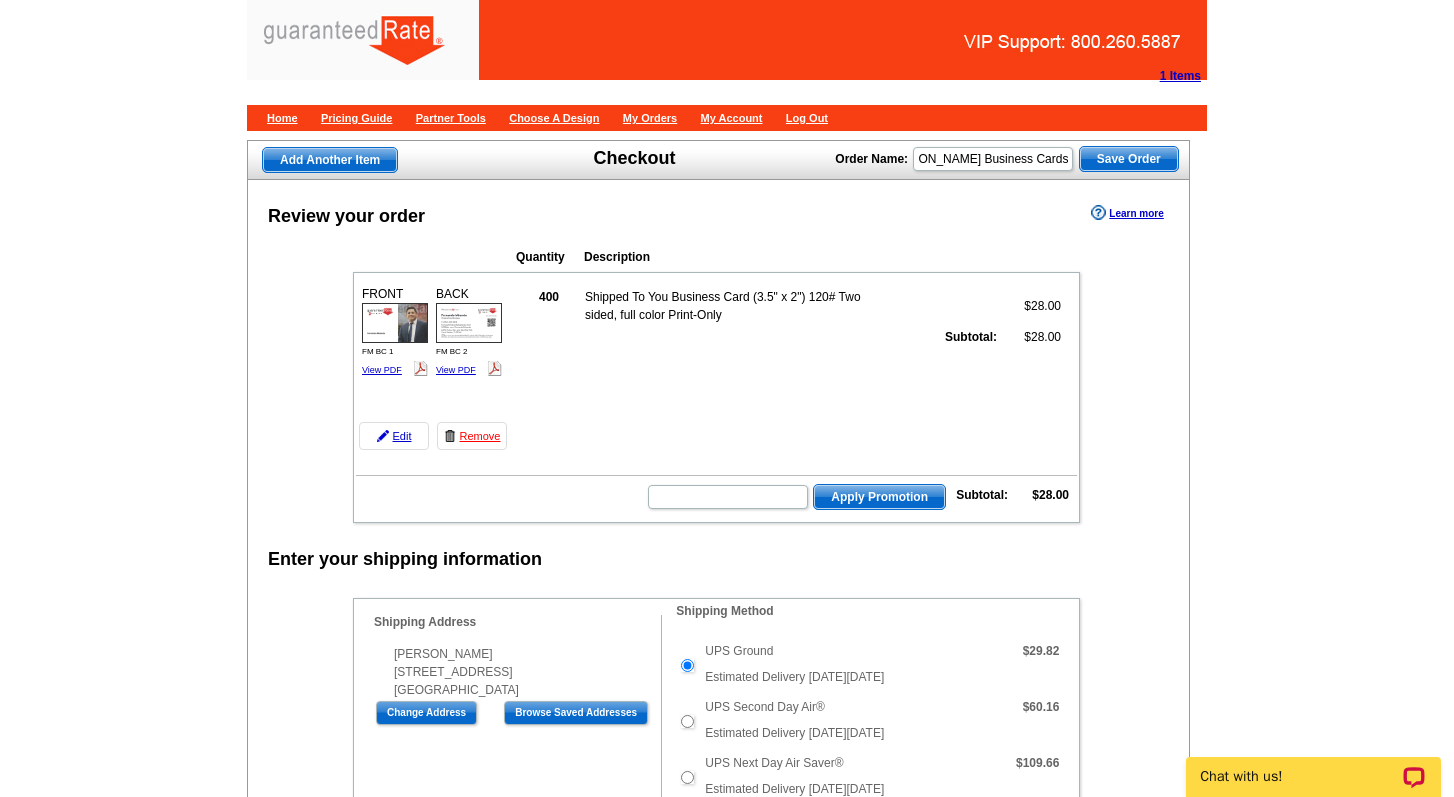 scroll, scrollTop: 0, scrollLeft: 0, axis: both 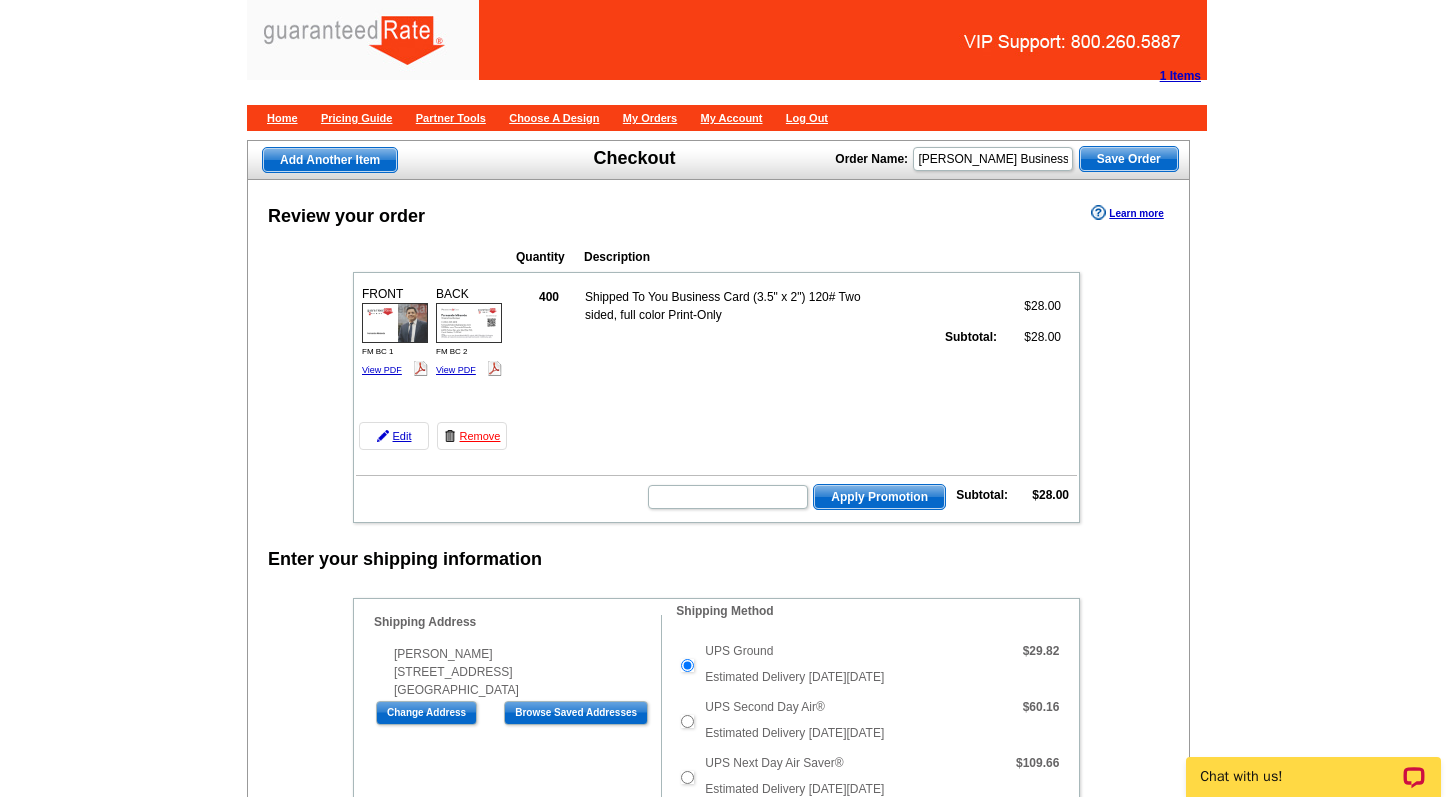 click on "Save Order" at bounding box center (1129, 159) 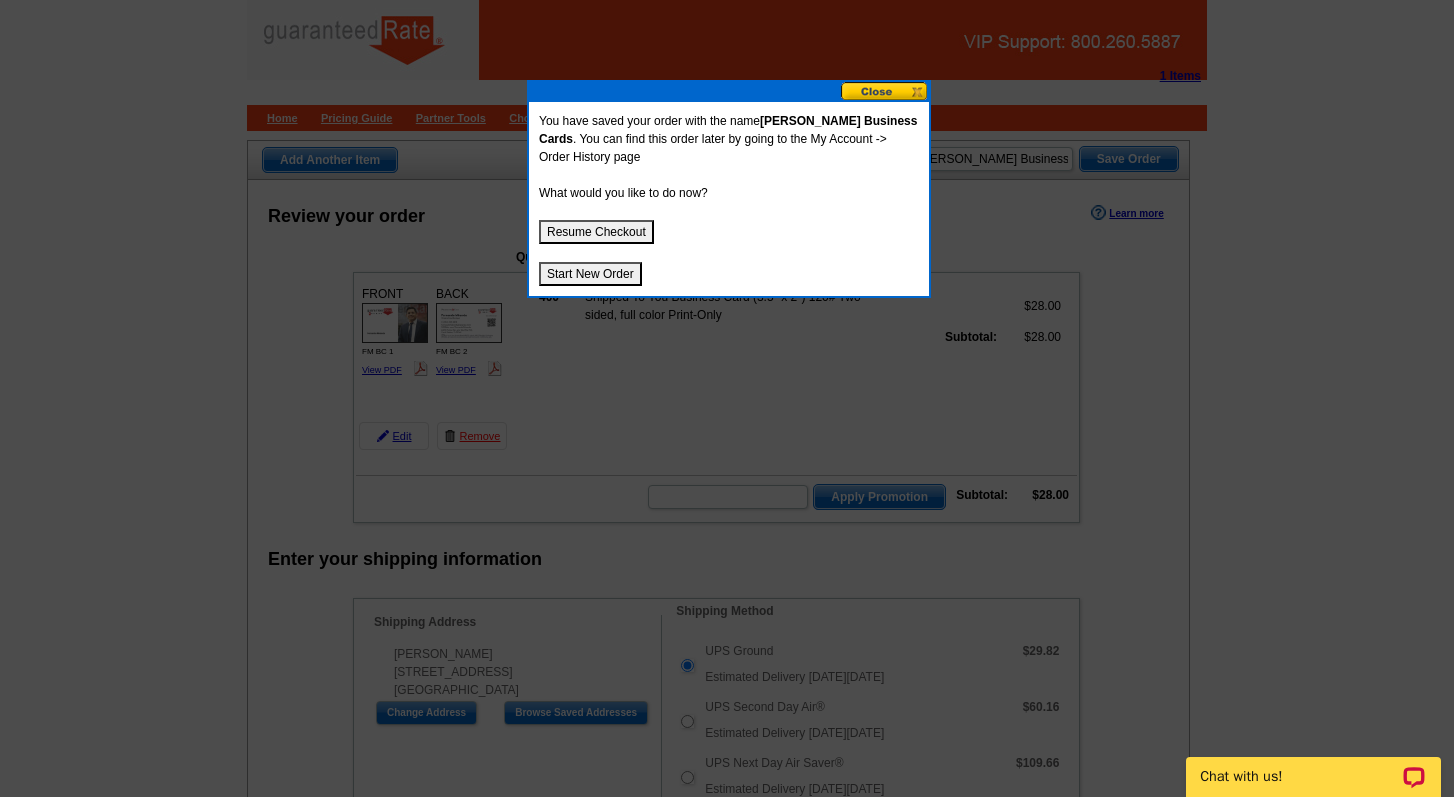 click on "Resume Checkout" at bounding box center (596, 232) 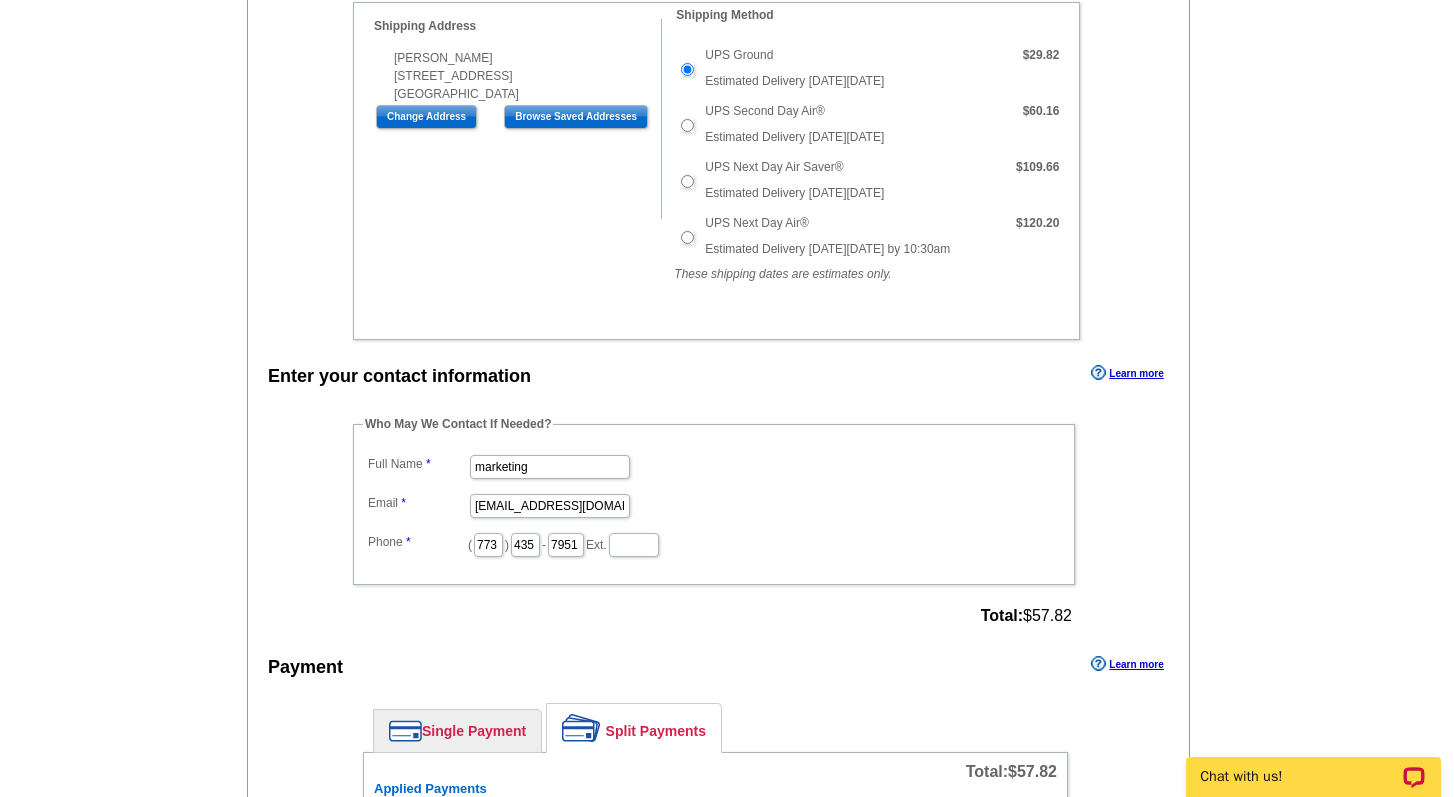 scroll, scrollTop: 598, scrollLeft: 0, axis: vertical 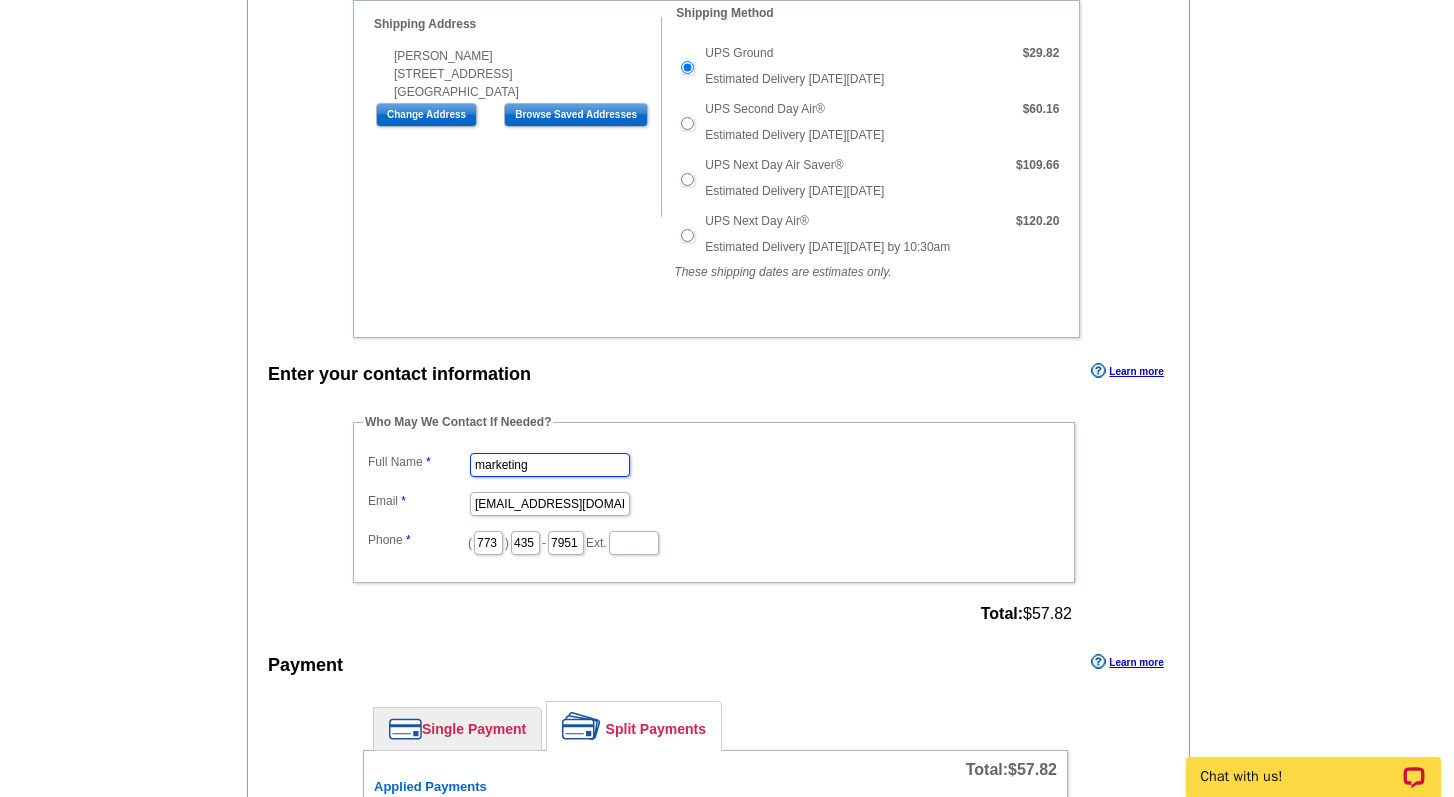 click on "marketing" at bounding box center (550, 465) 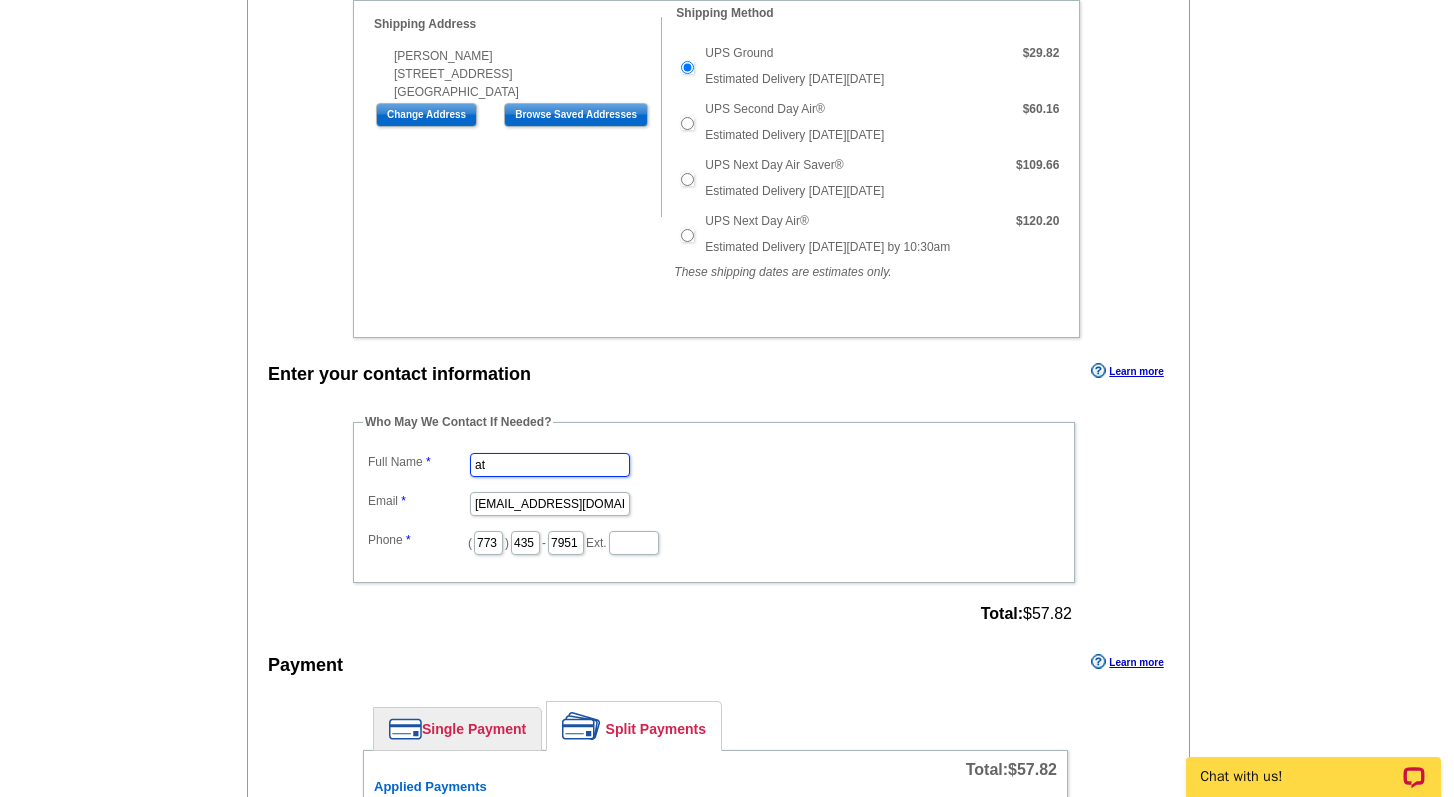 type on "a" 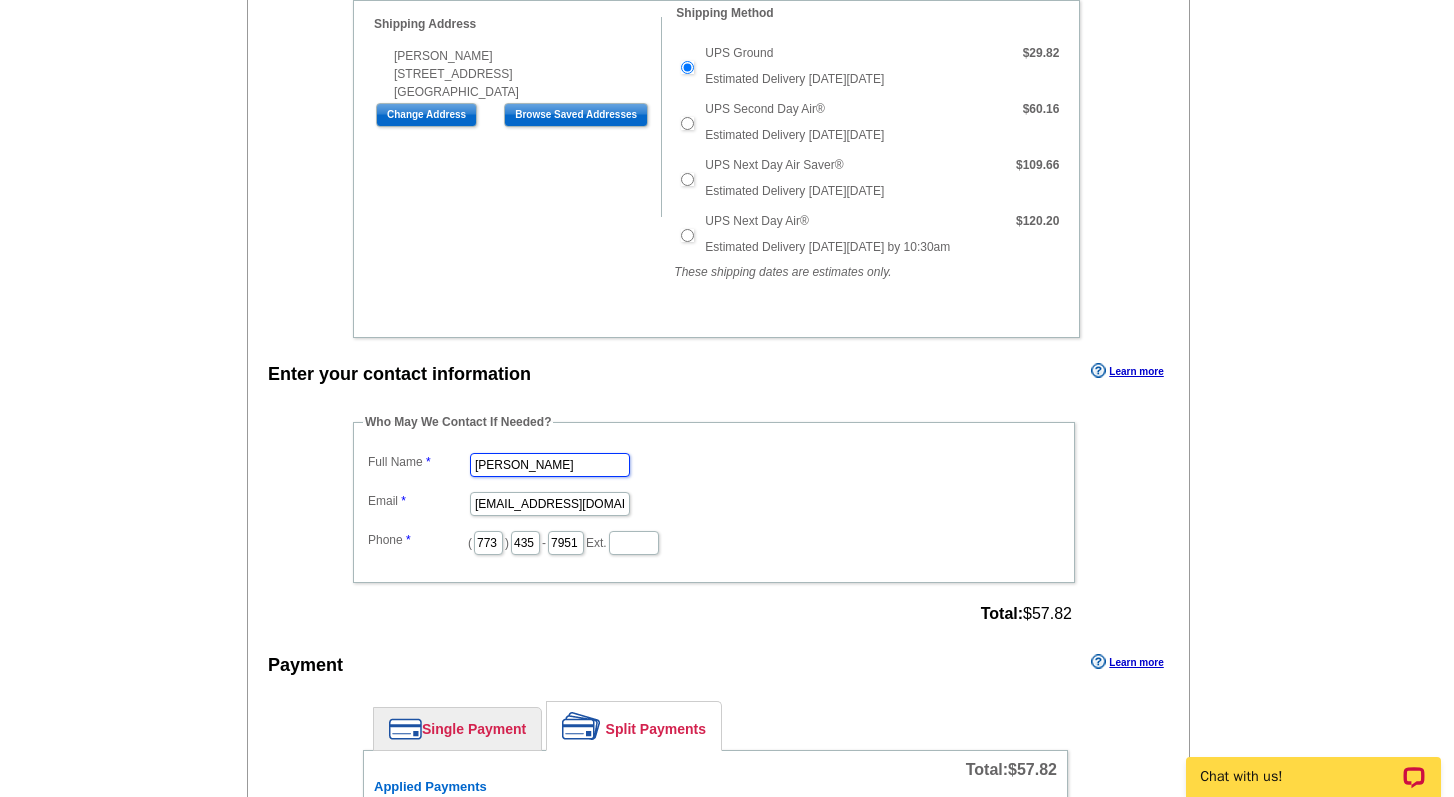 type on "[PERSON_NAME]" 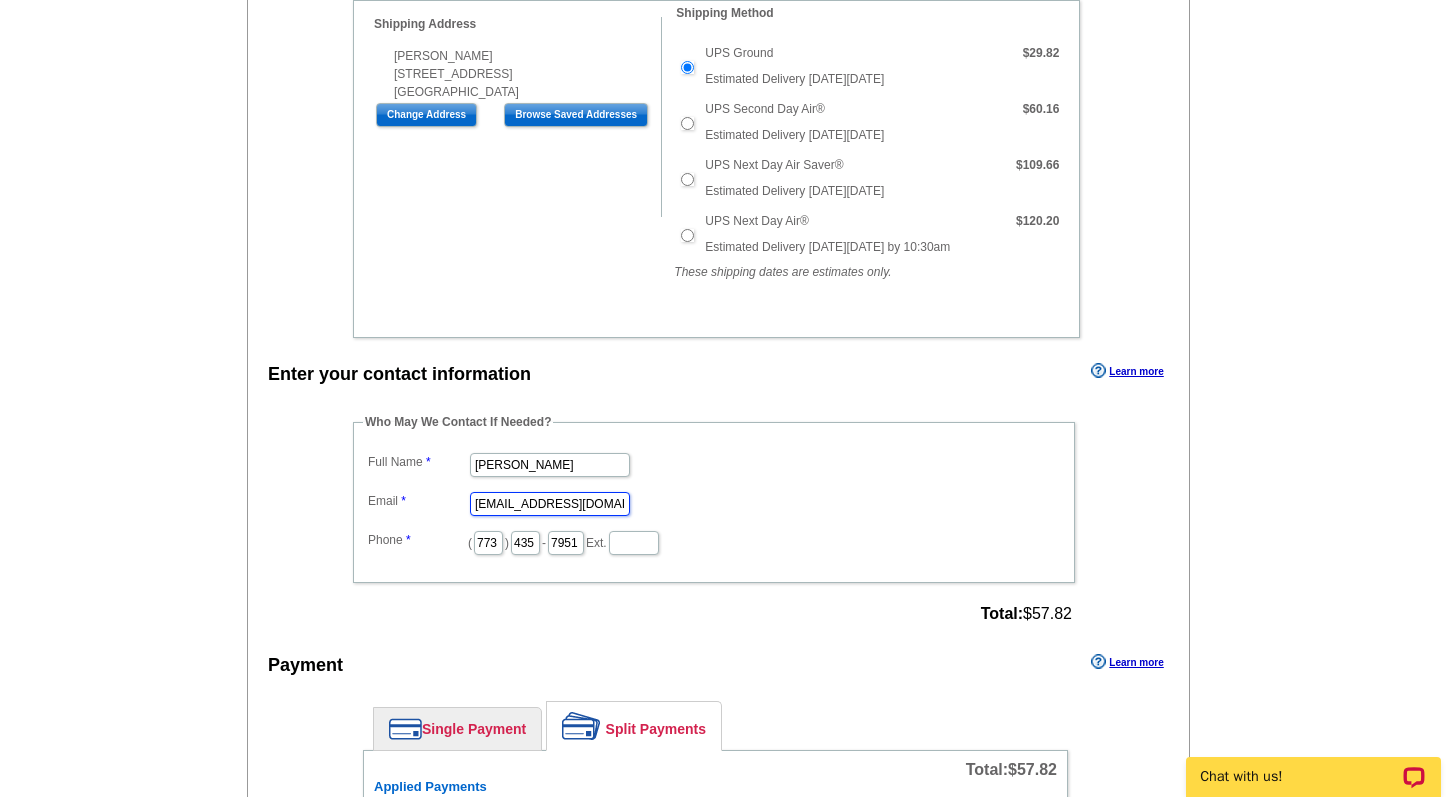 scroll, scrollTop: 0, scrollLeft: 0, axis: both 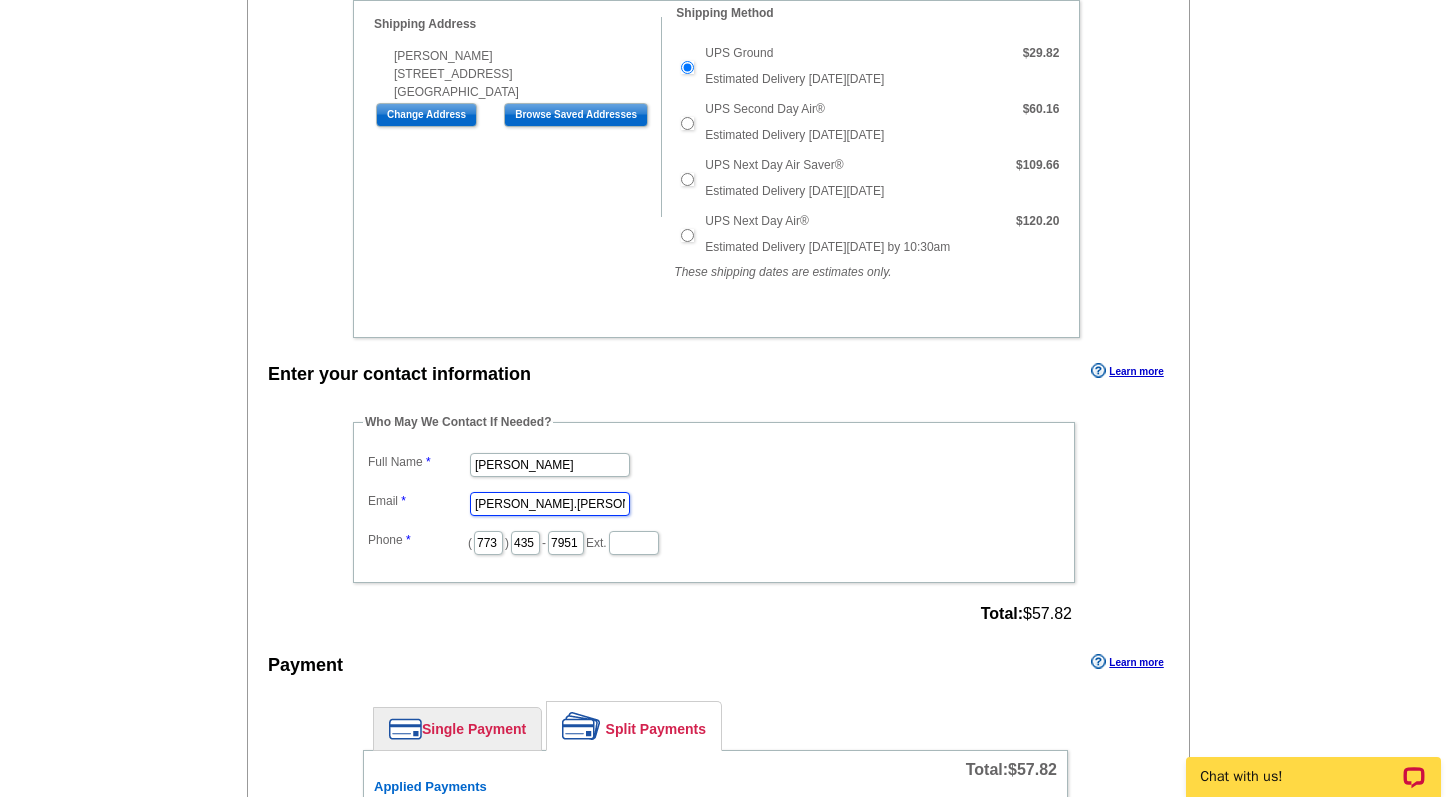 type on "[PERSON_NAME][EMAIL_ADDRESS][PERSON_NAME][DOMAIN_NAME]" 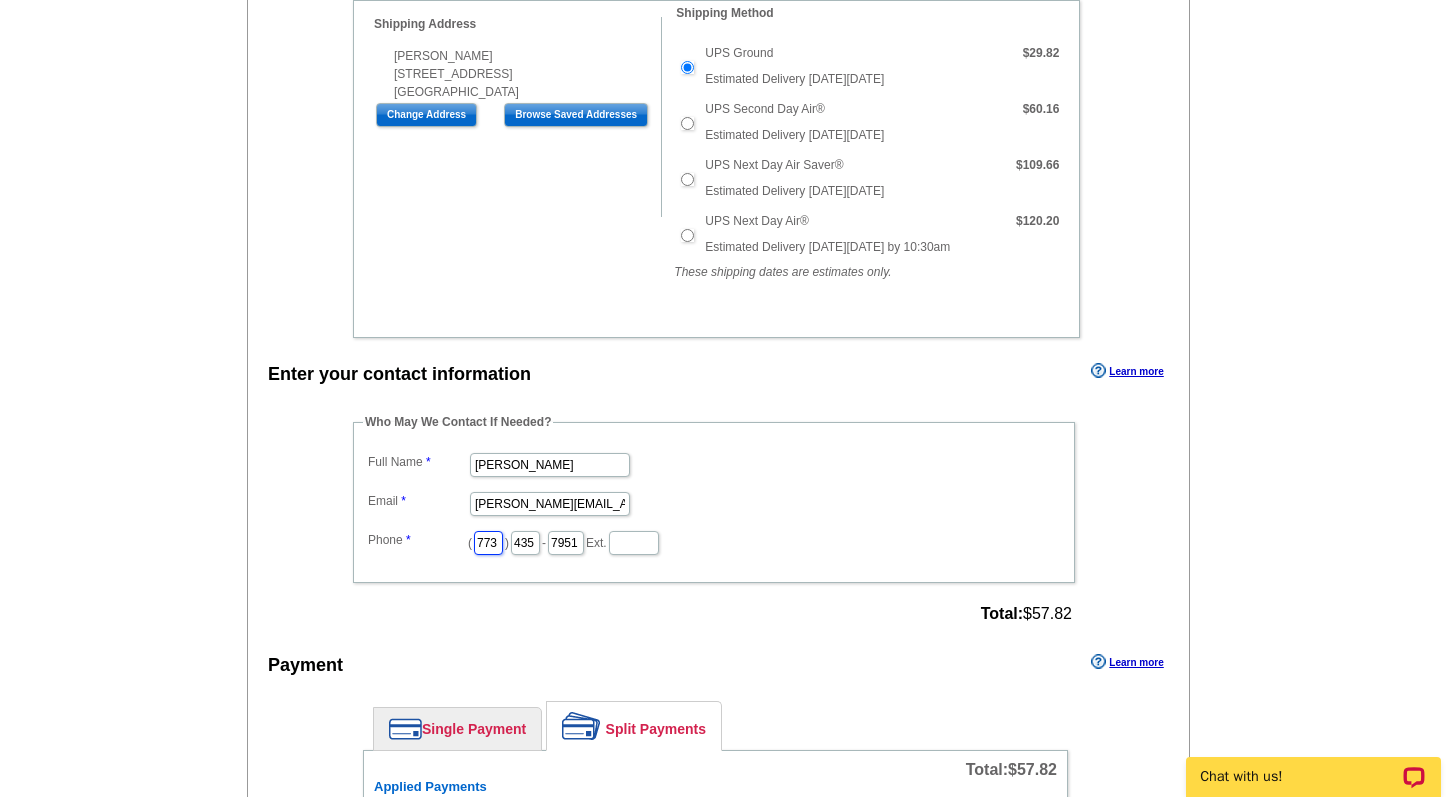 click on "773" at bounding box center (488, 543) 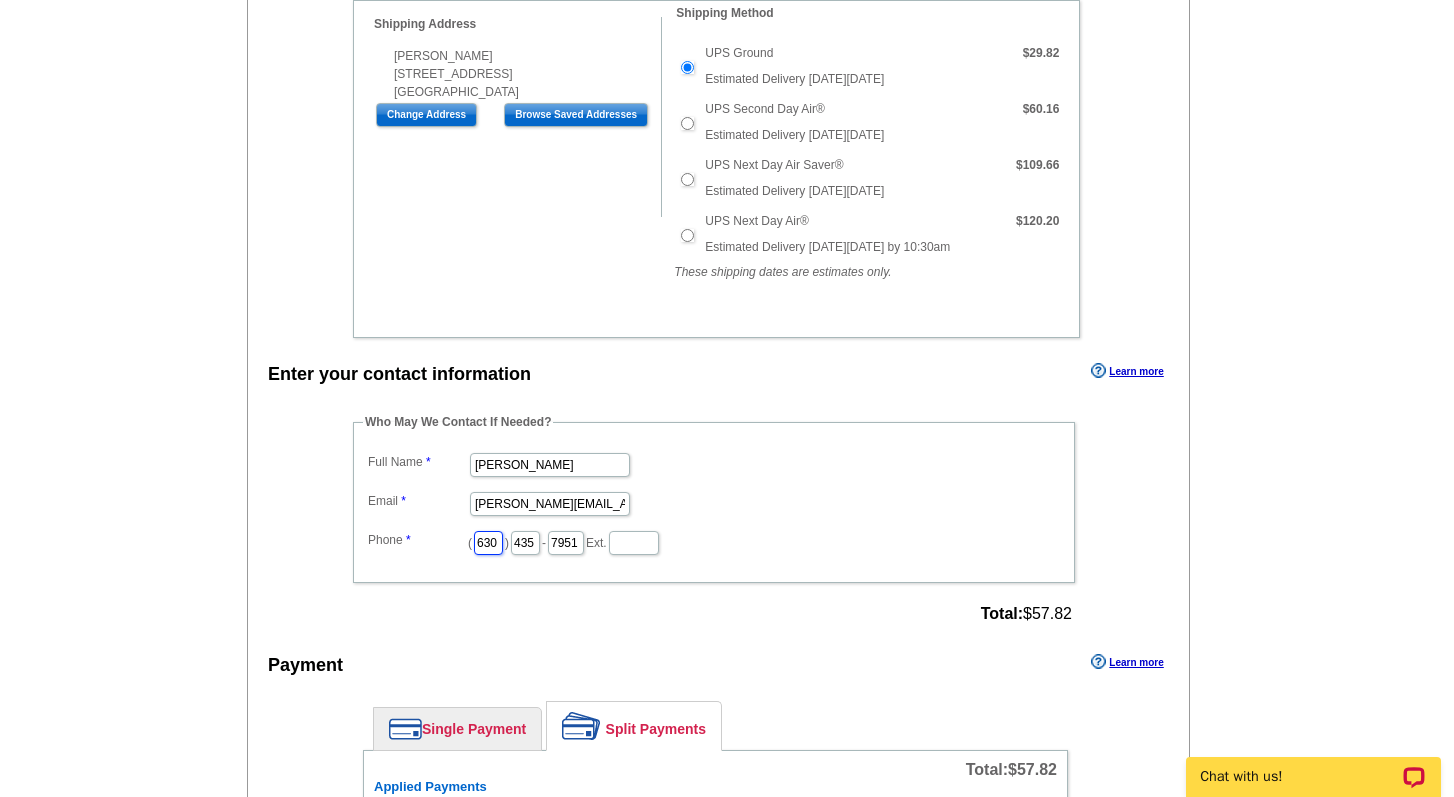 scroll, scrollTop: 0, scrollLeft: 3, axis: horizontal 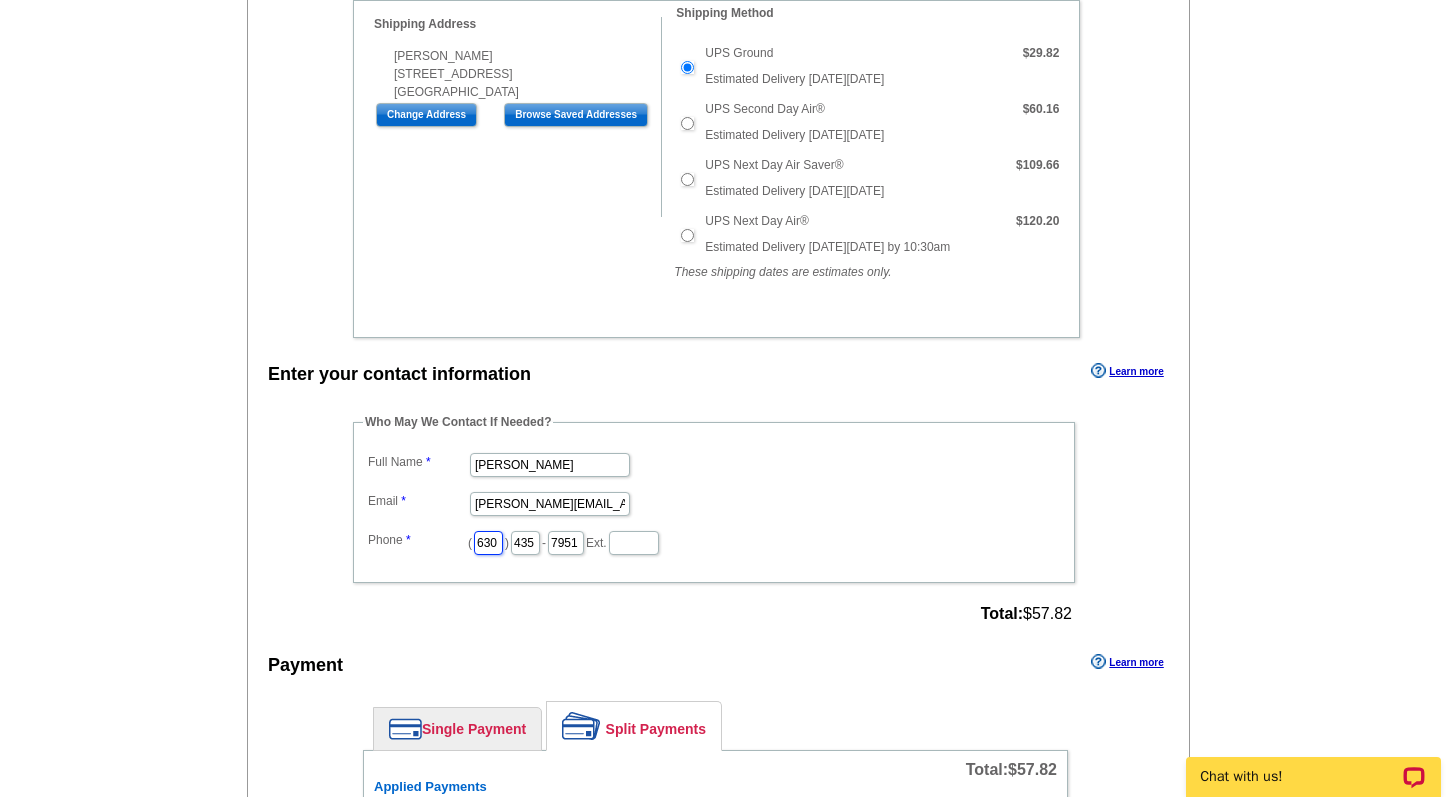 type on "630" 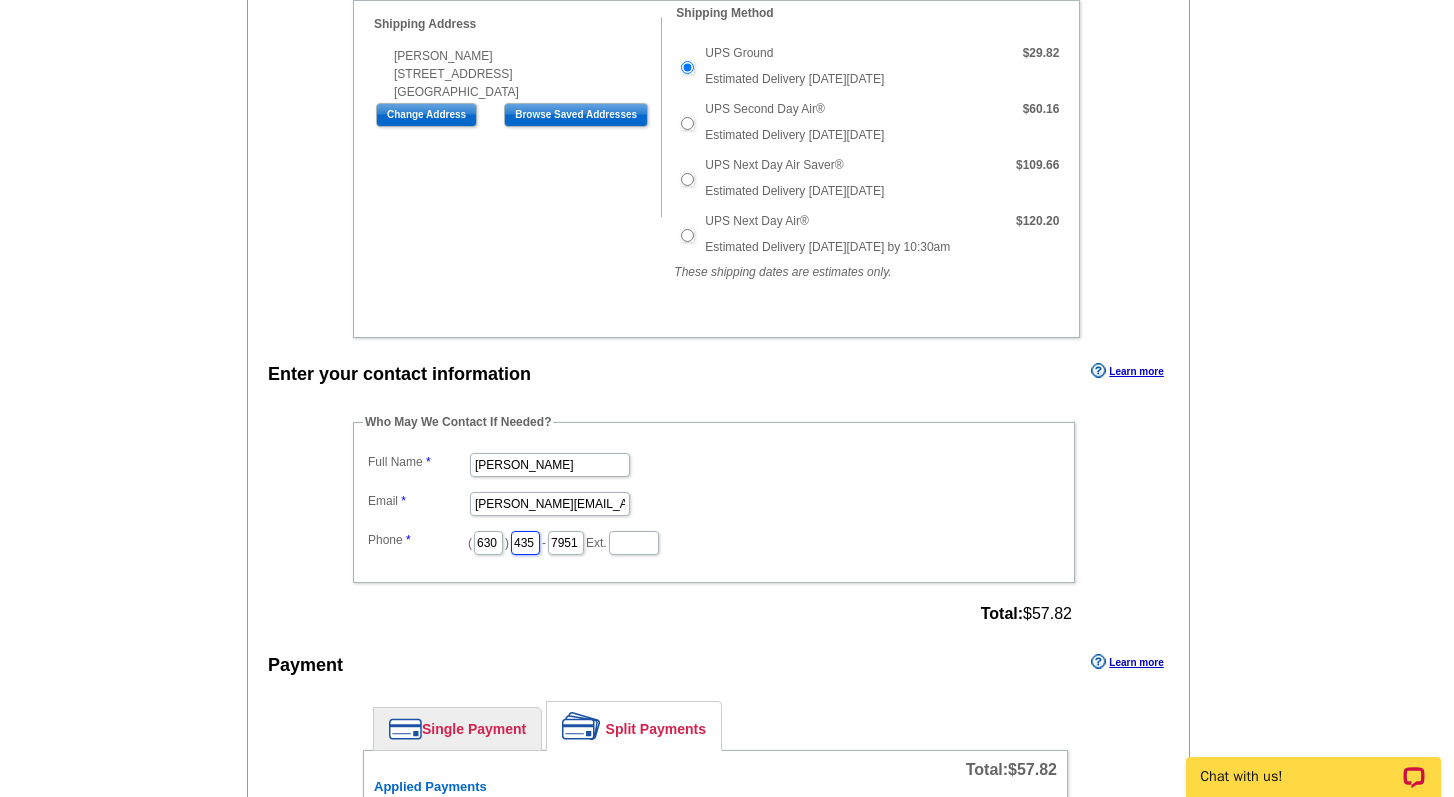 scroll, scrollTop: 0, scrollLeft: 0, axis: both 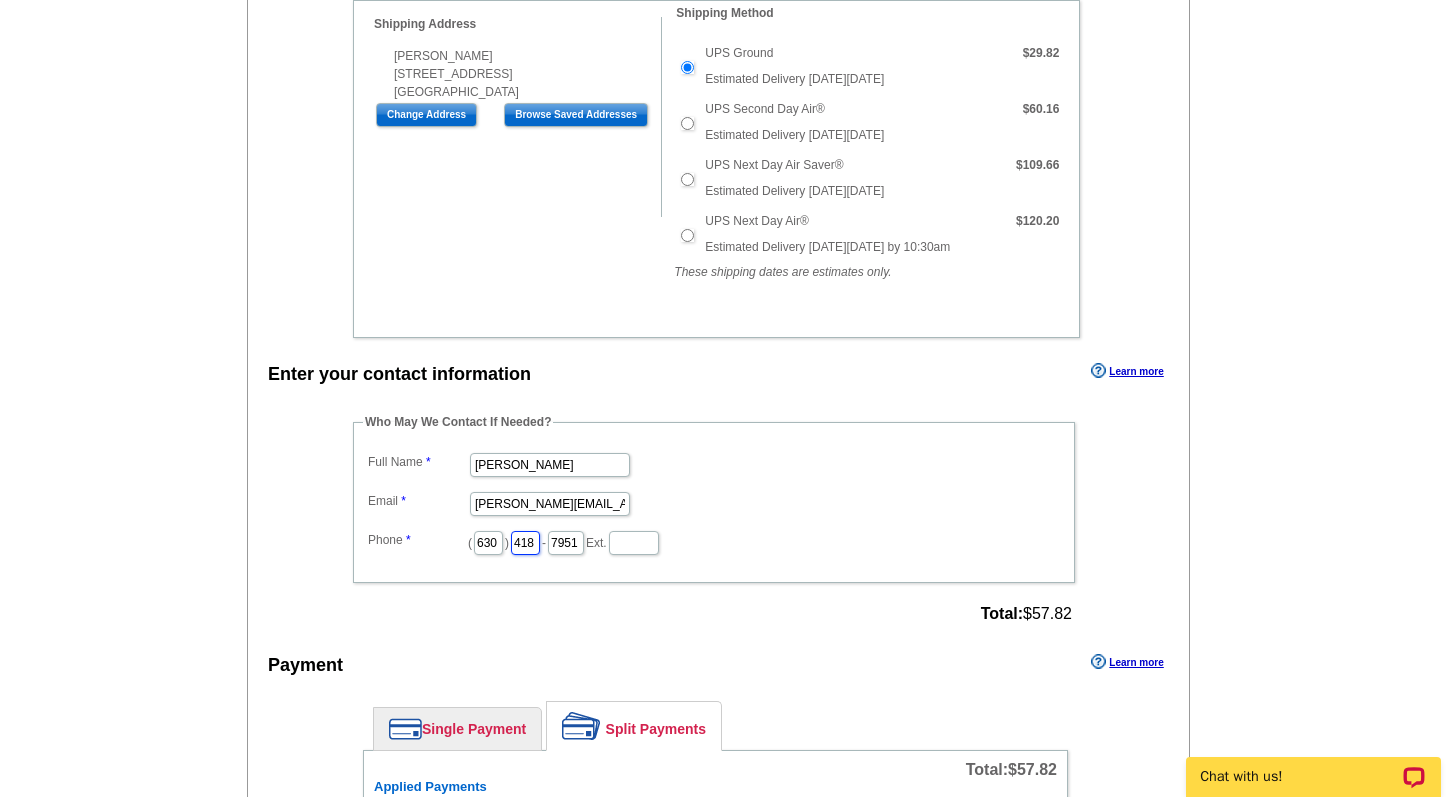 type on "418" 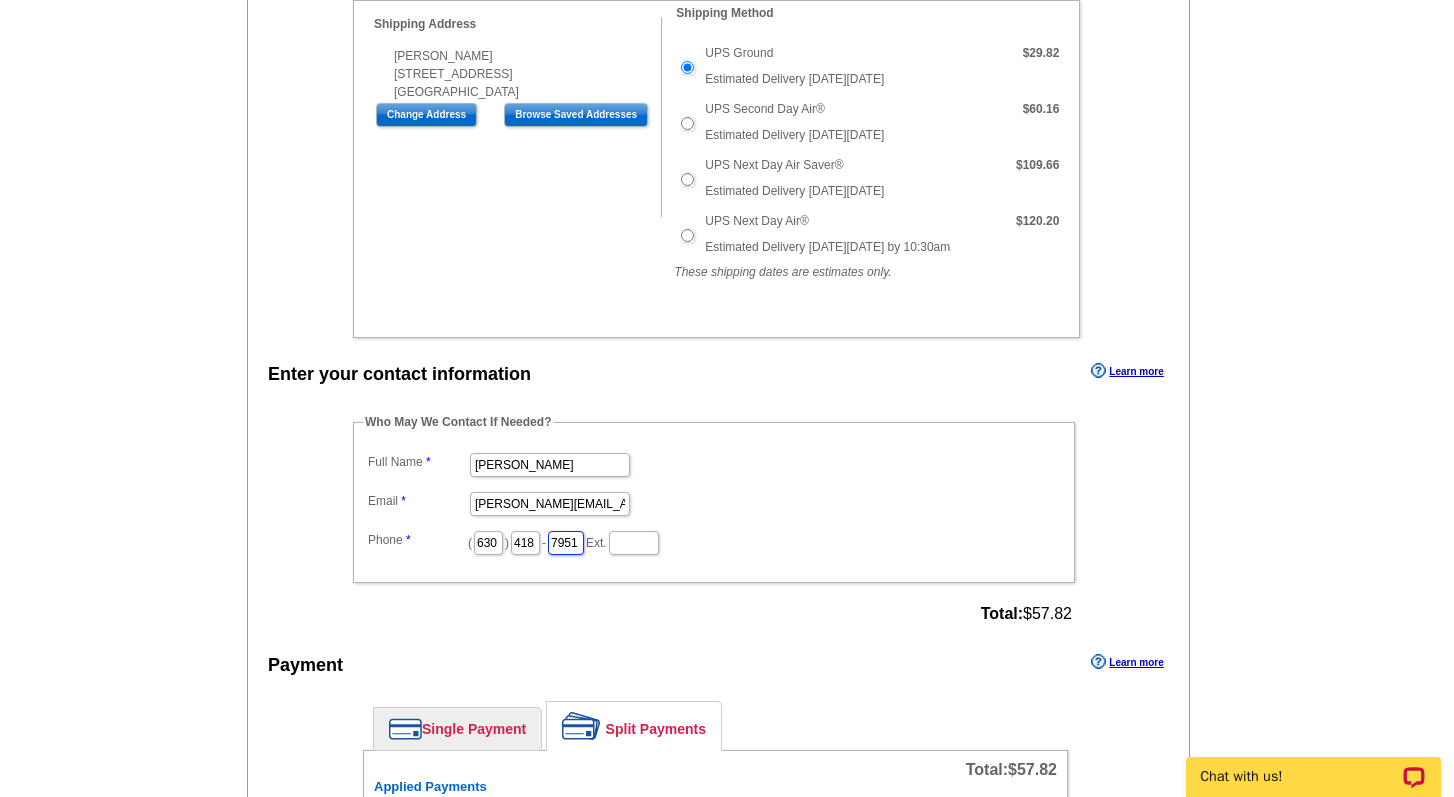 scroll, scrollTop: 0, scrollLeft: 0, axis: both 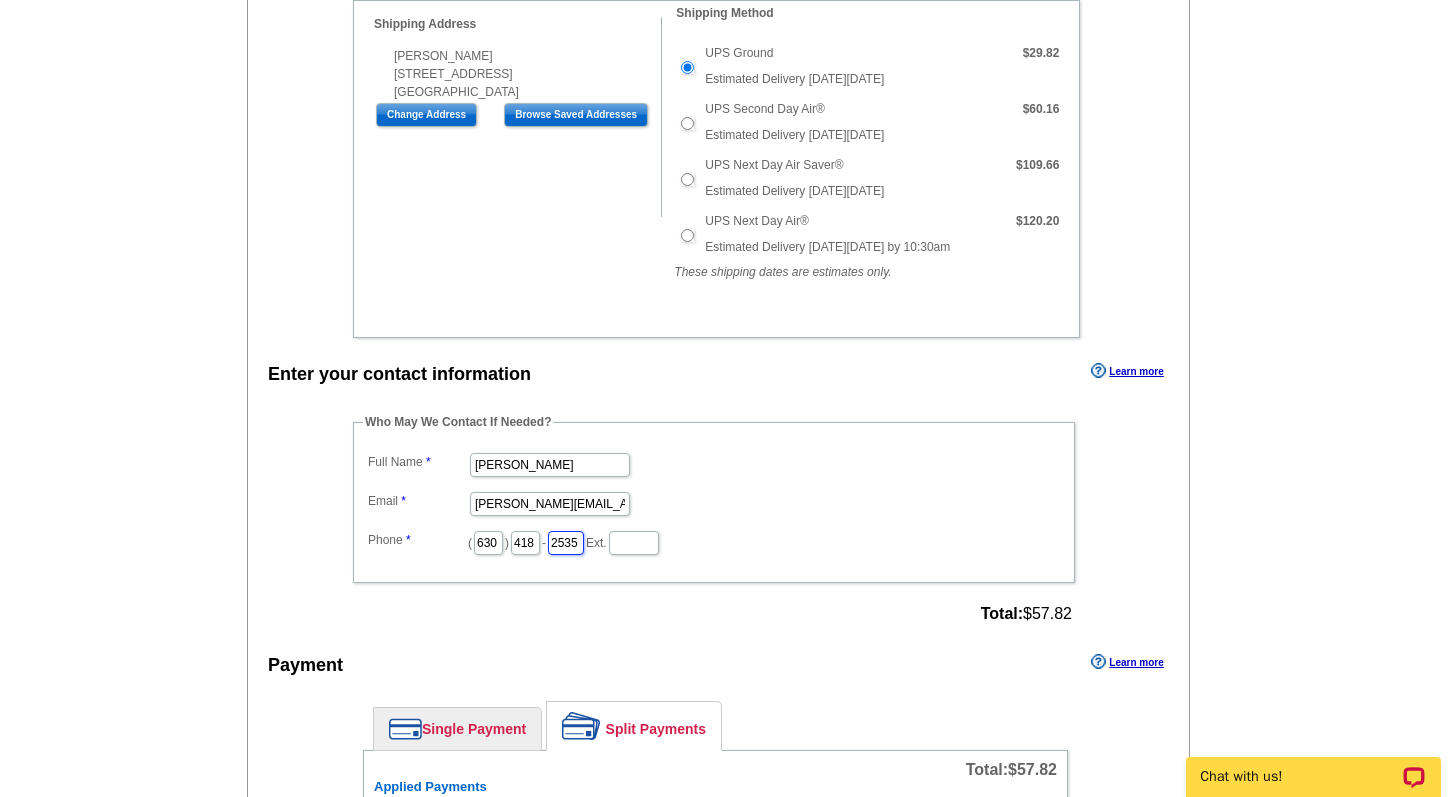 type on "2535" 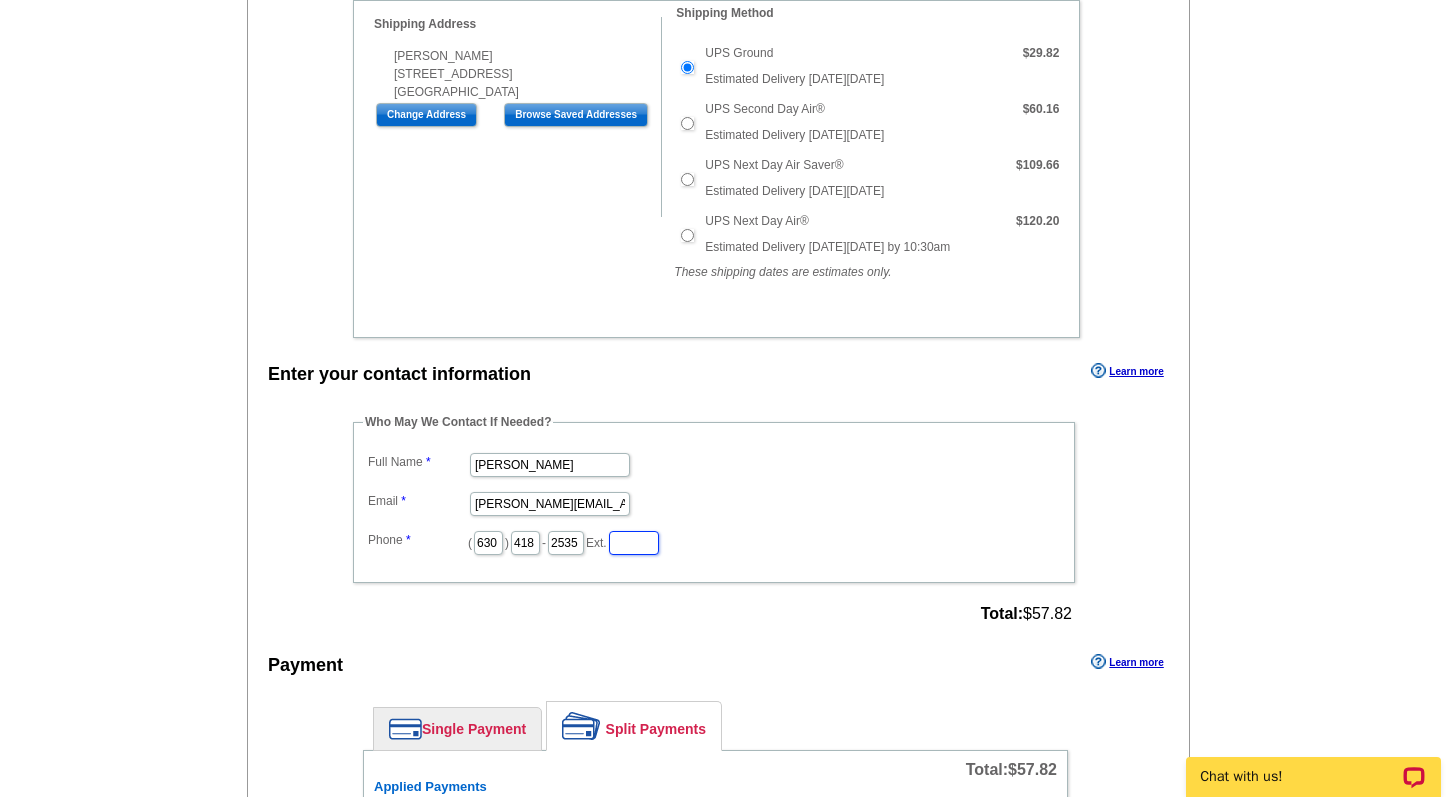 scroll, scrollTop: 0, scrollLeft: 0, axis: both 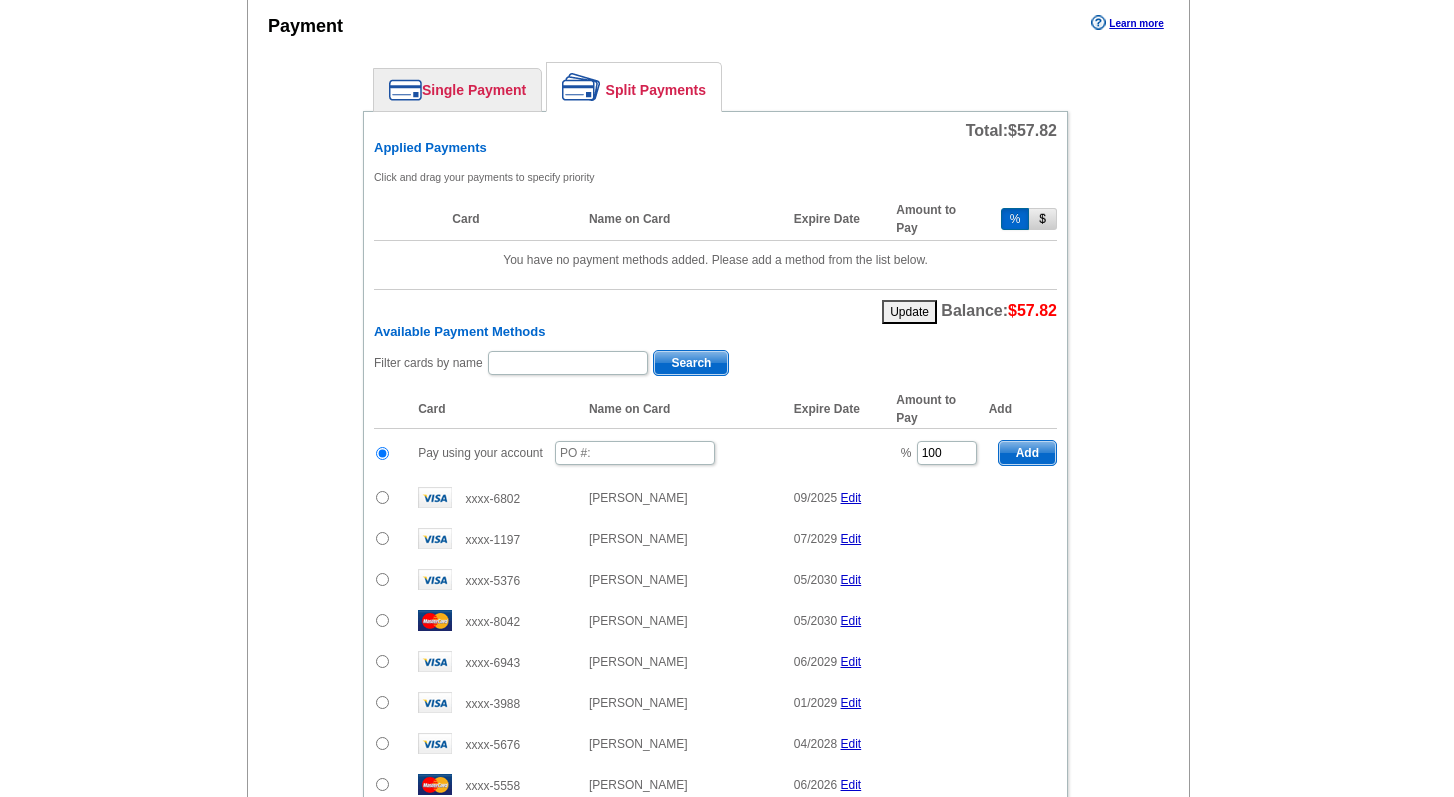 click on "Single Payment" at bounding box center (457, 90) 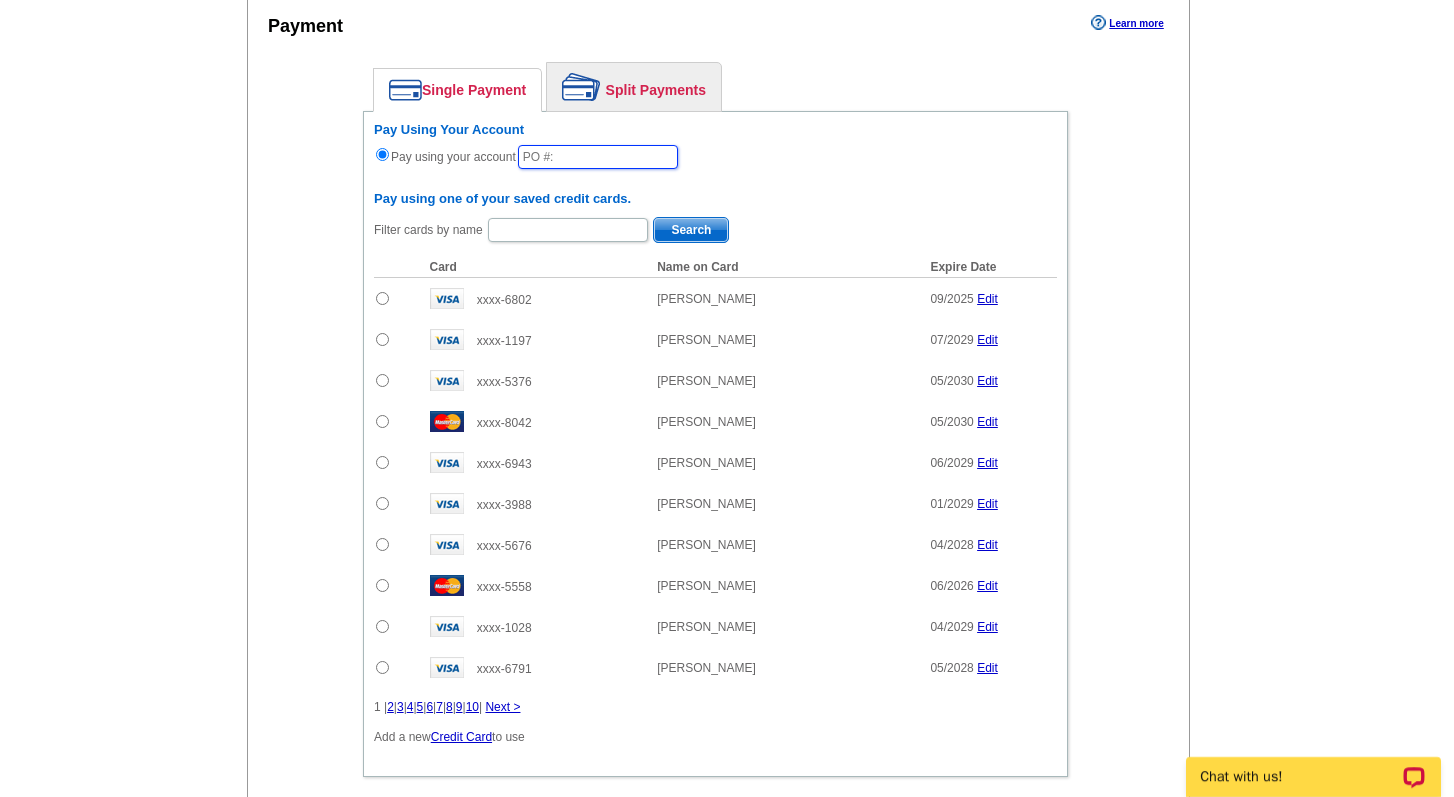 click at bounding box center [598, 157] 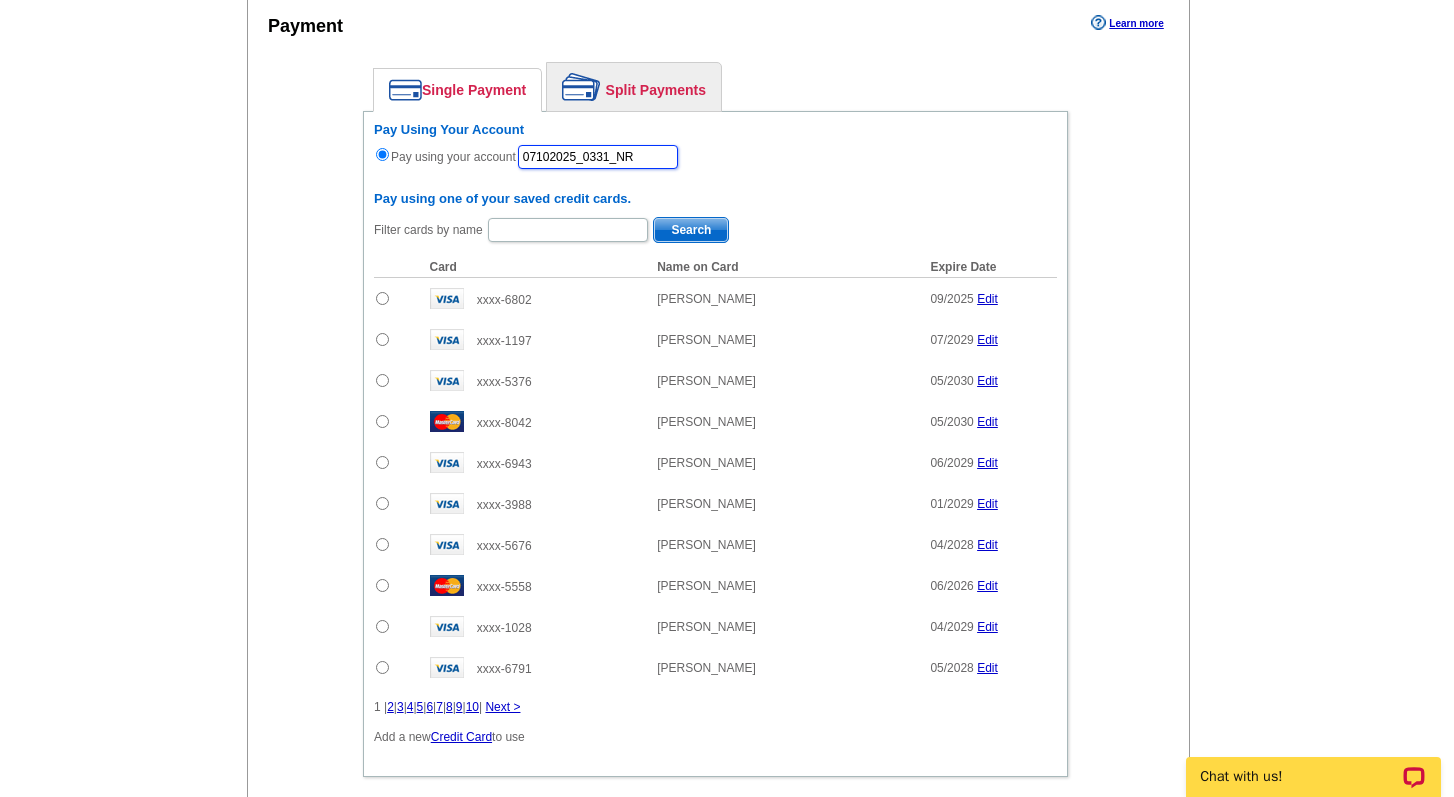 type on "07102025_0331_NR" 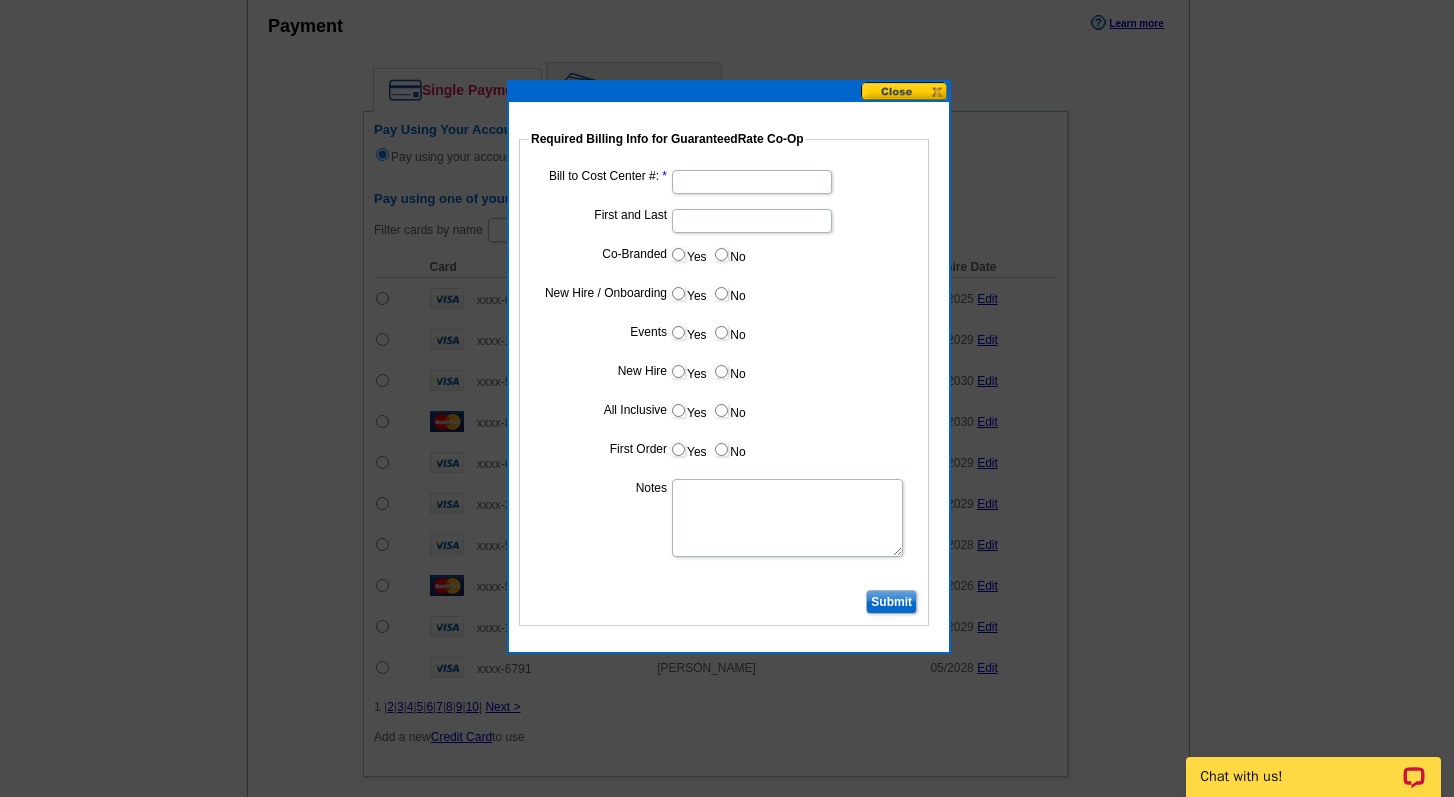 drag, startPoint x: 1450, startPoint y: 136, endPoint x: 1224, endPoint y: 137, distance: 226.00221 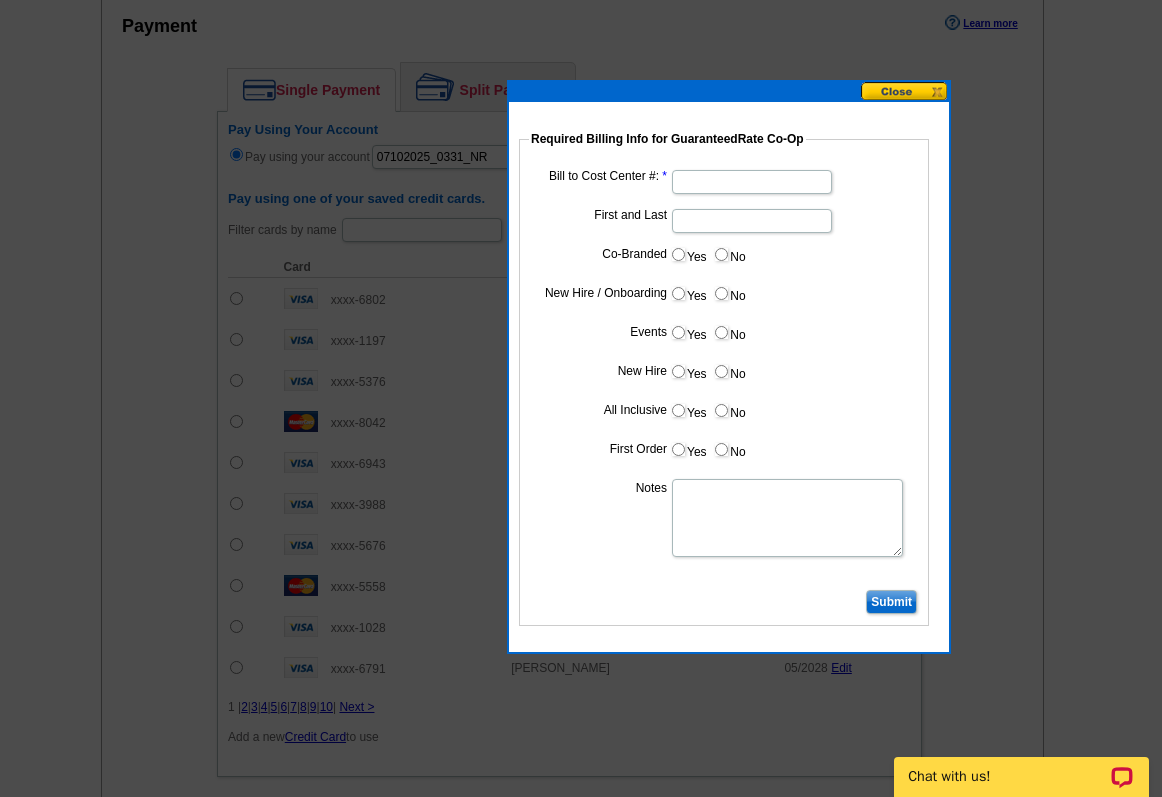 click on "Bill to Cost Center #:" at bounding box center (752, 182) 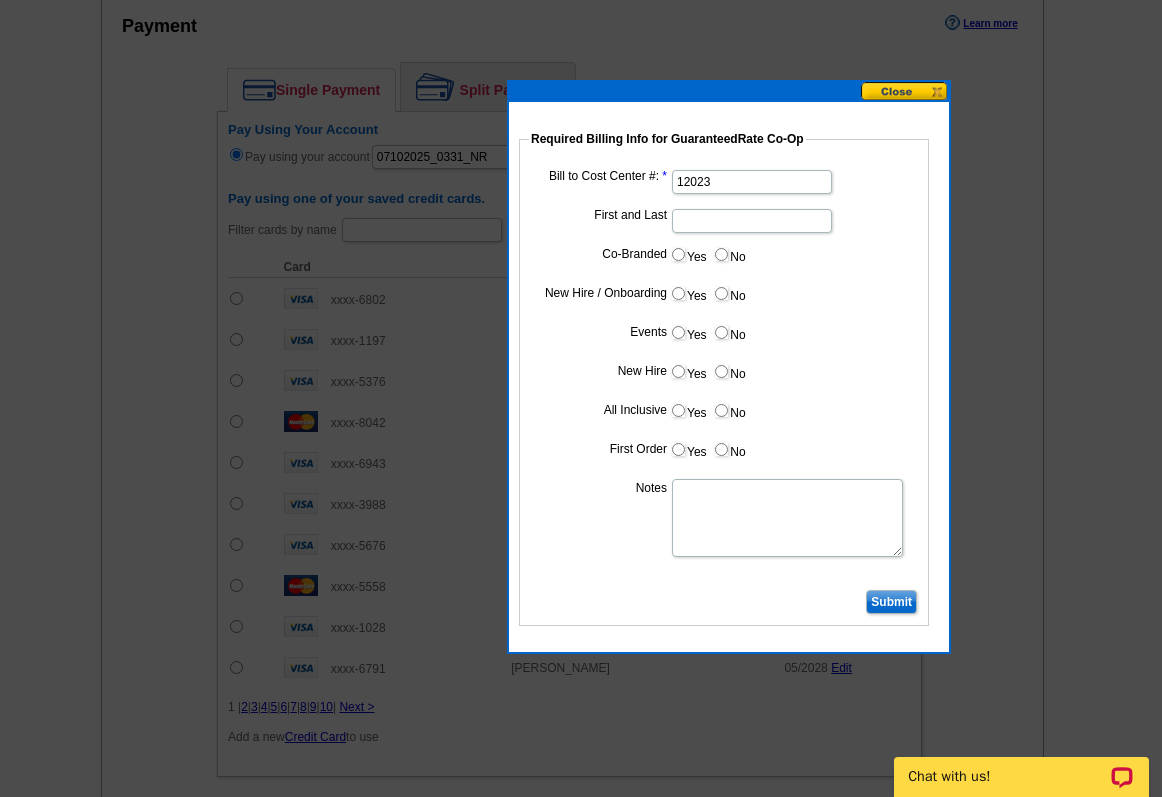 type on "12023" 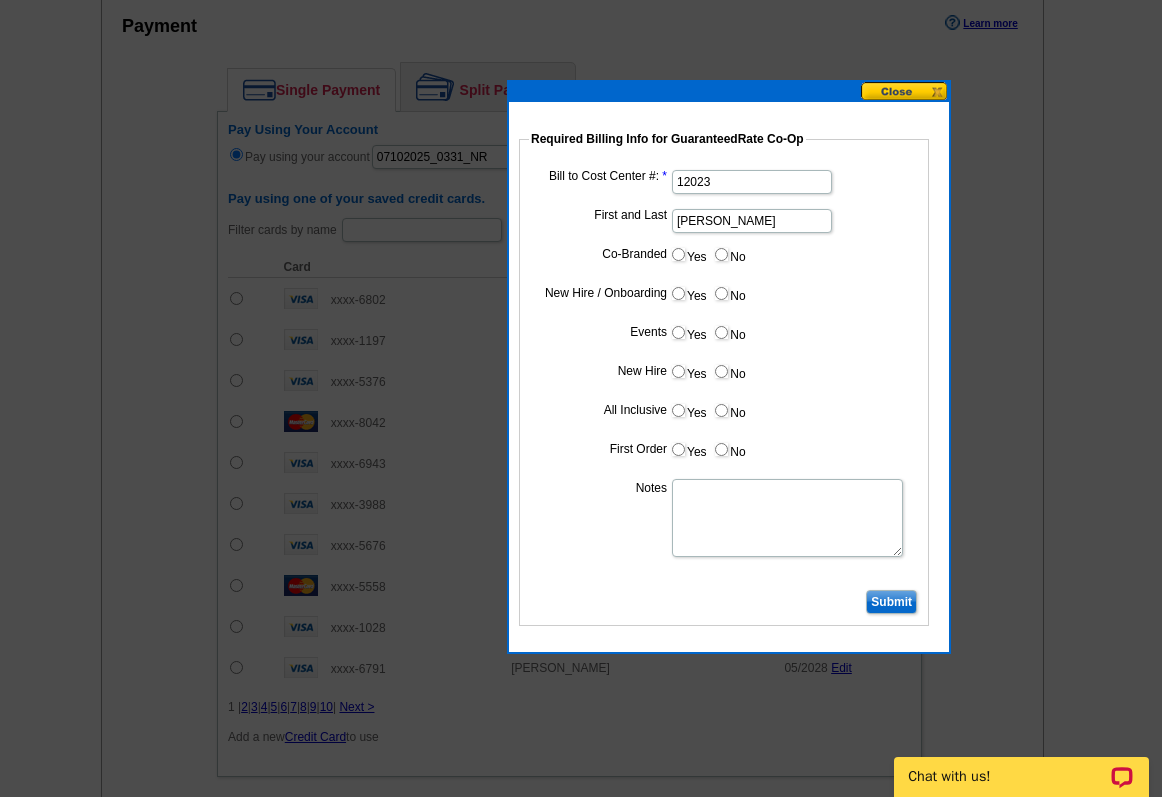 type on "[PERSON_NAME]" 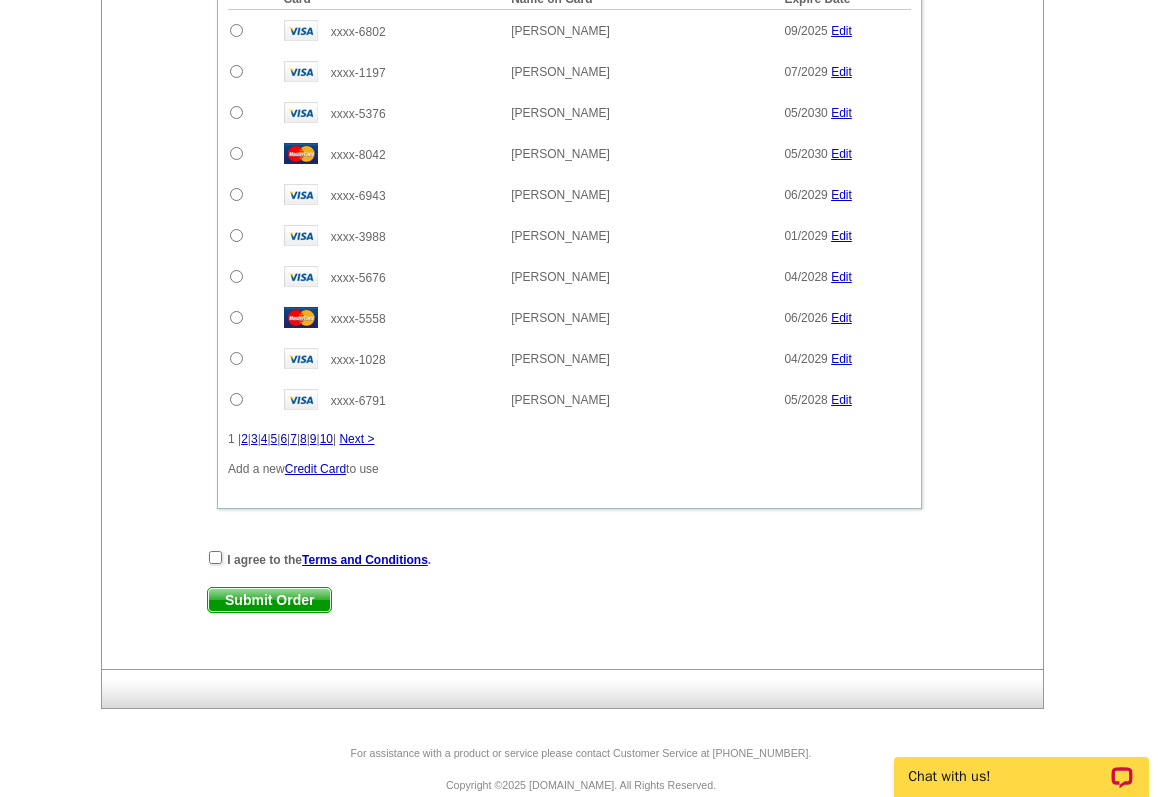 scroll, scrollTop: 1517, scrollLeft: 0, axis: vertical 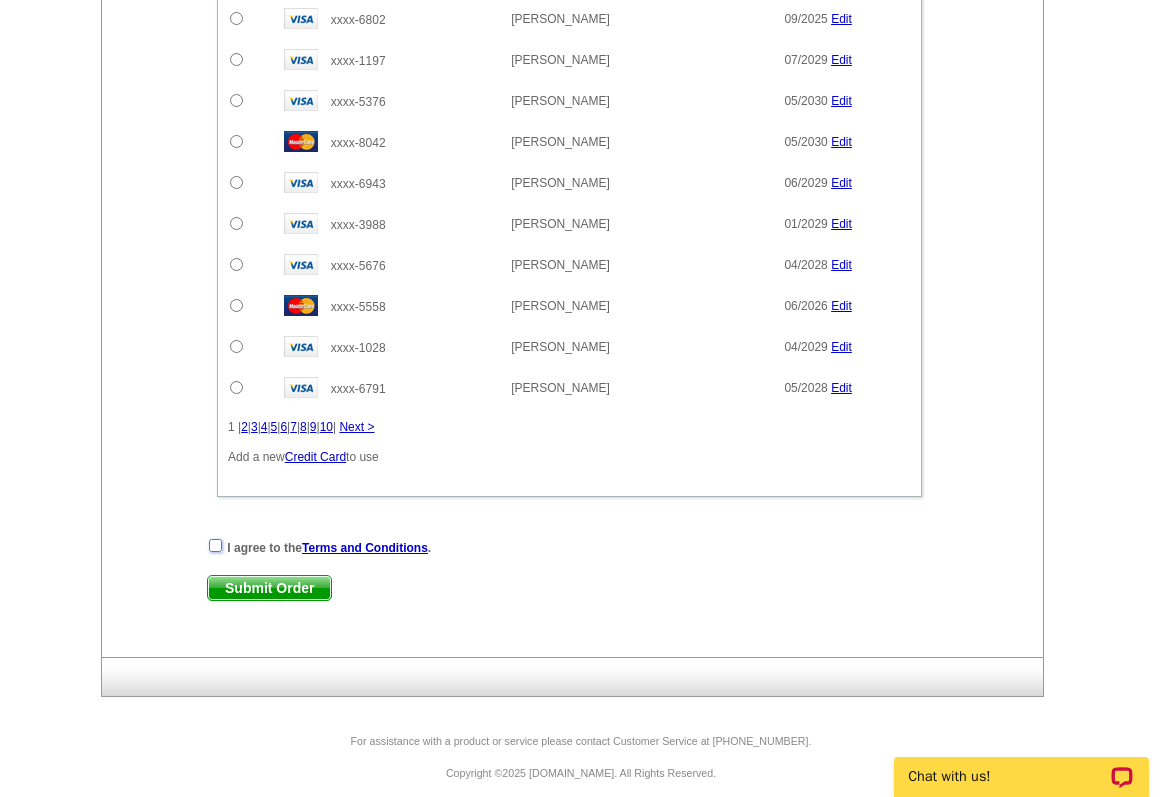 click at bounding box center (215, 545) 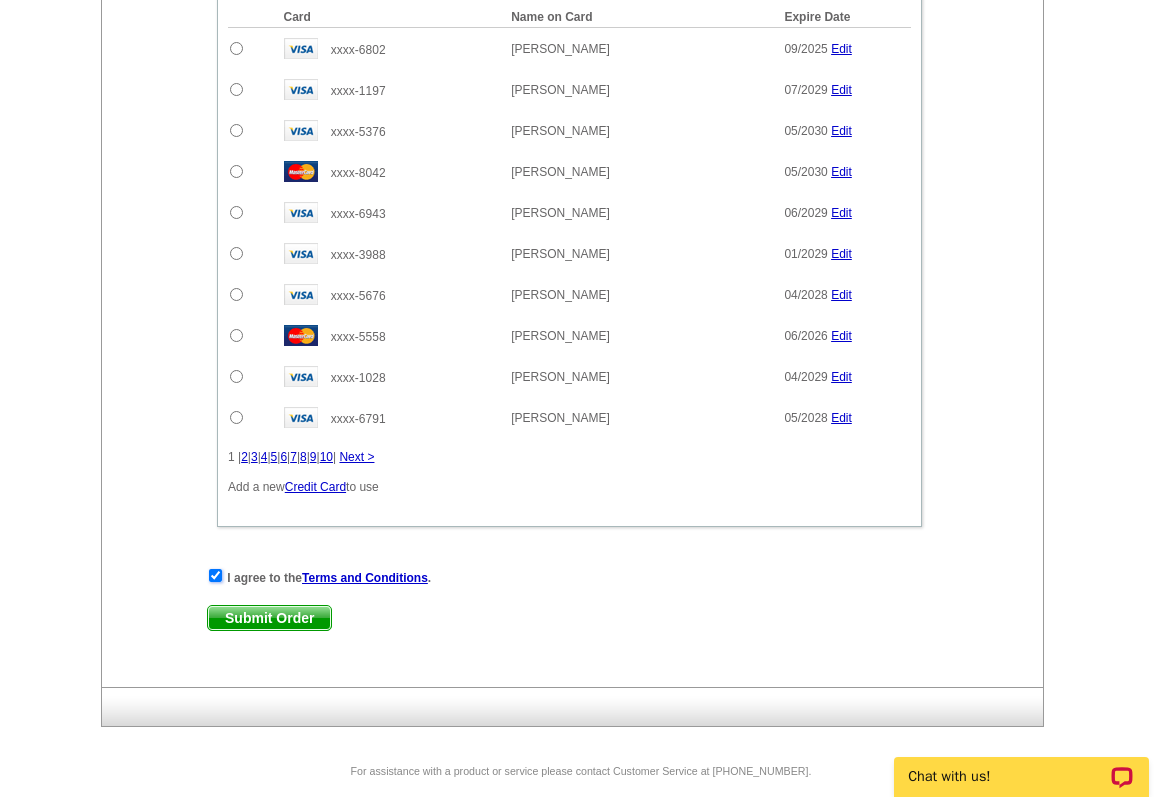 scroll, scrollTop: 1501, scrollLeft: 0, axis: vertical 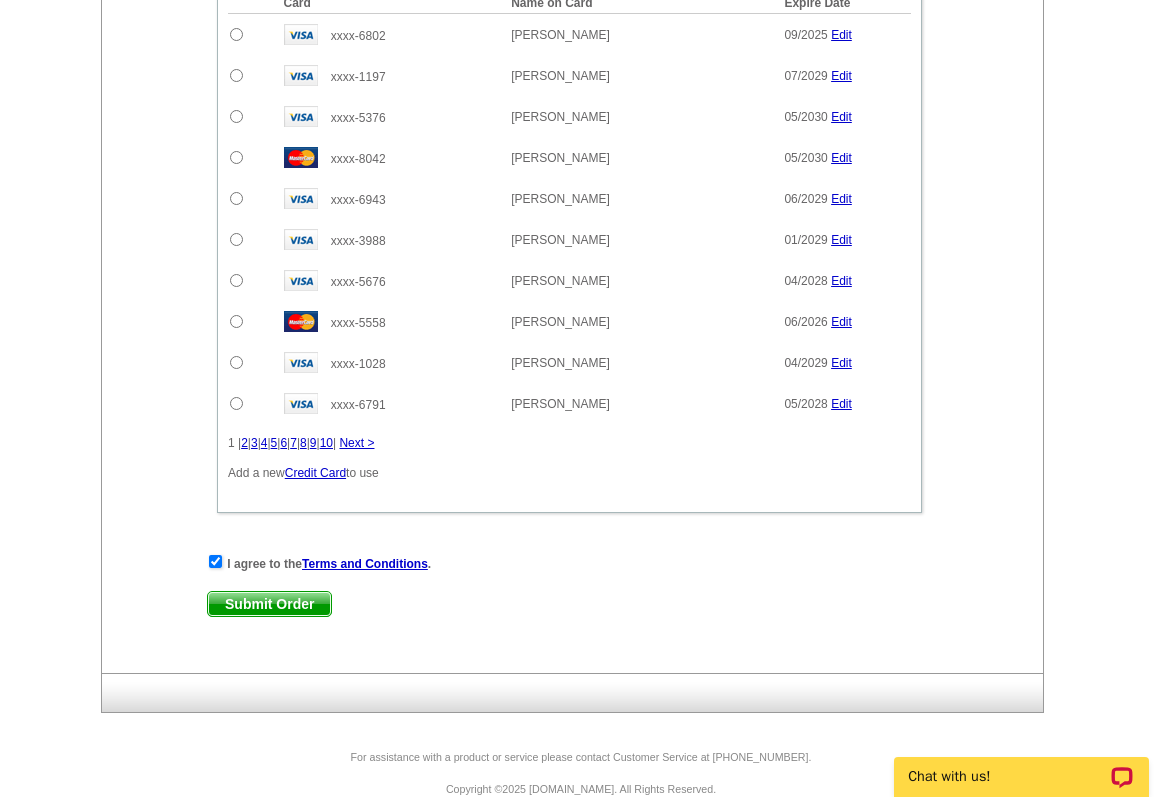 click on "Submit Order" at bounding box center (269, 604) 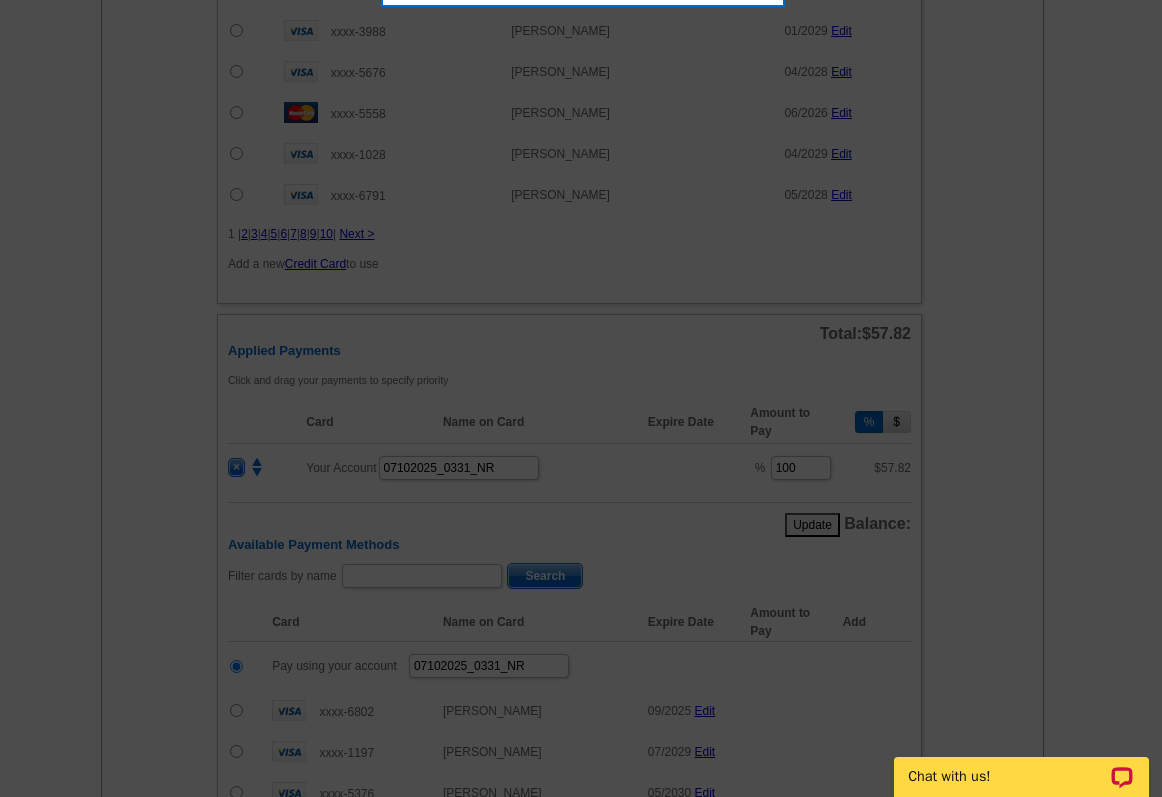 scroll, scrollTop: 1840, scrollLeft: 0, axis: vertical 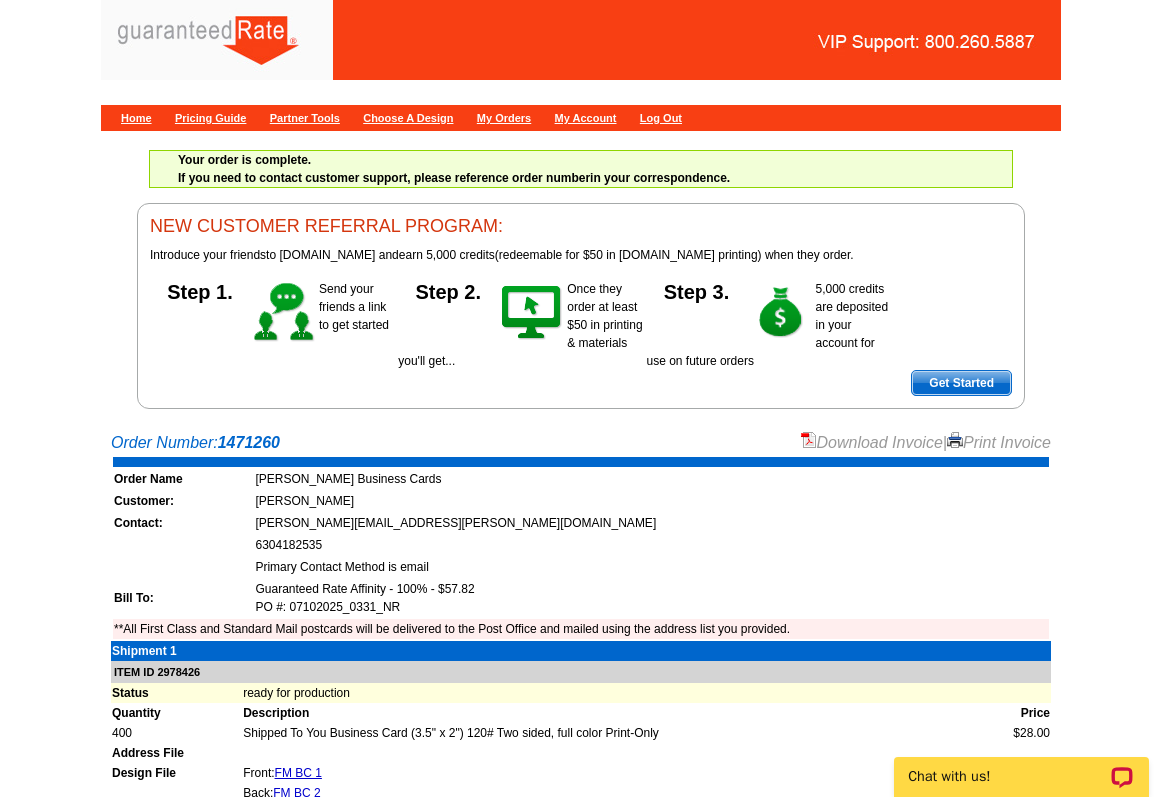 click on "Download Invoice" at bounding box center [872, 442] 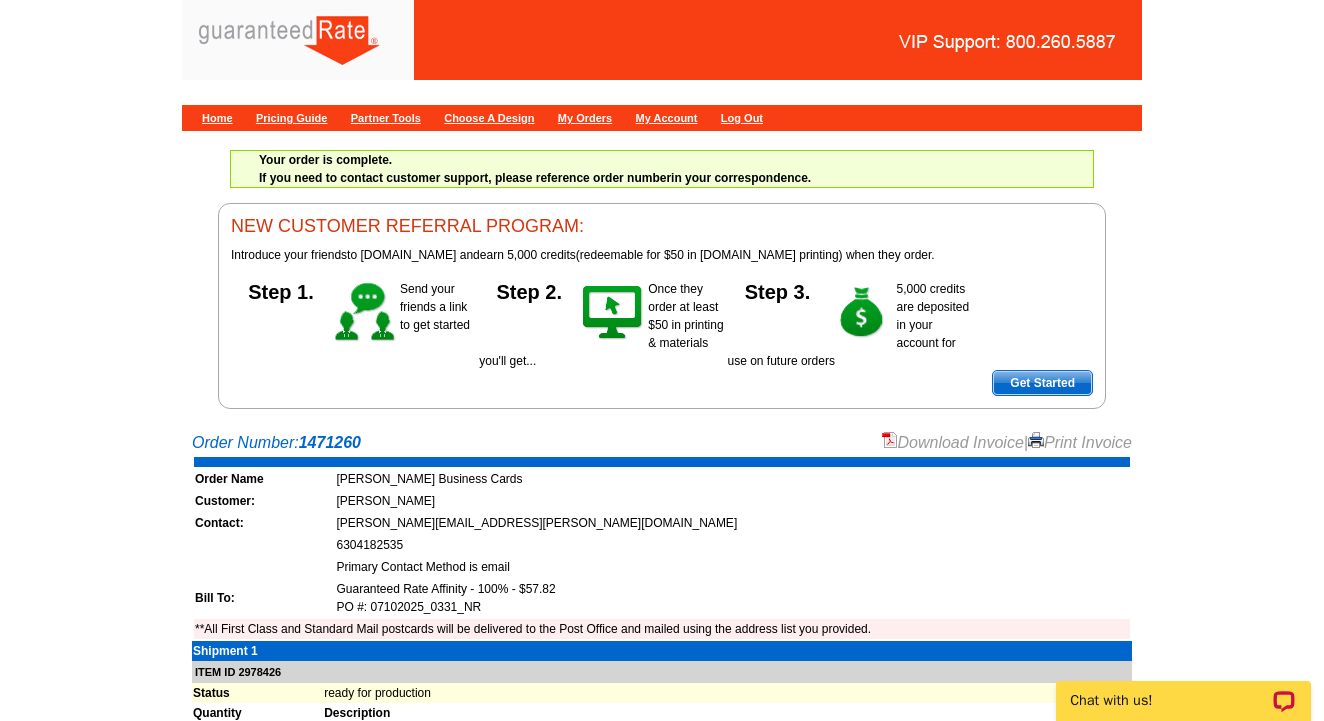 click on "6304182535" at bounding box center [732, 545] 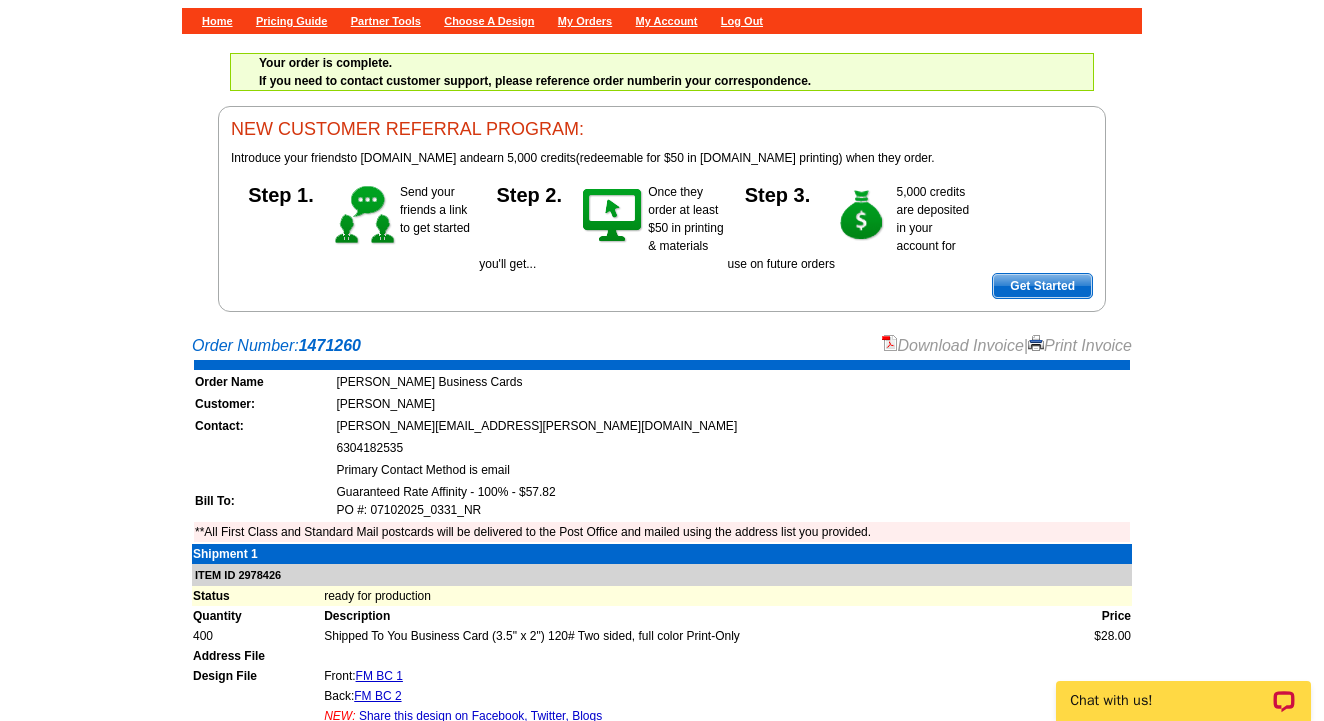 scroll, scrollTop: 0, scrollLeft: 0, axis: both 